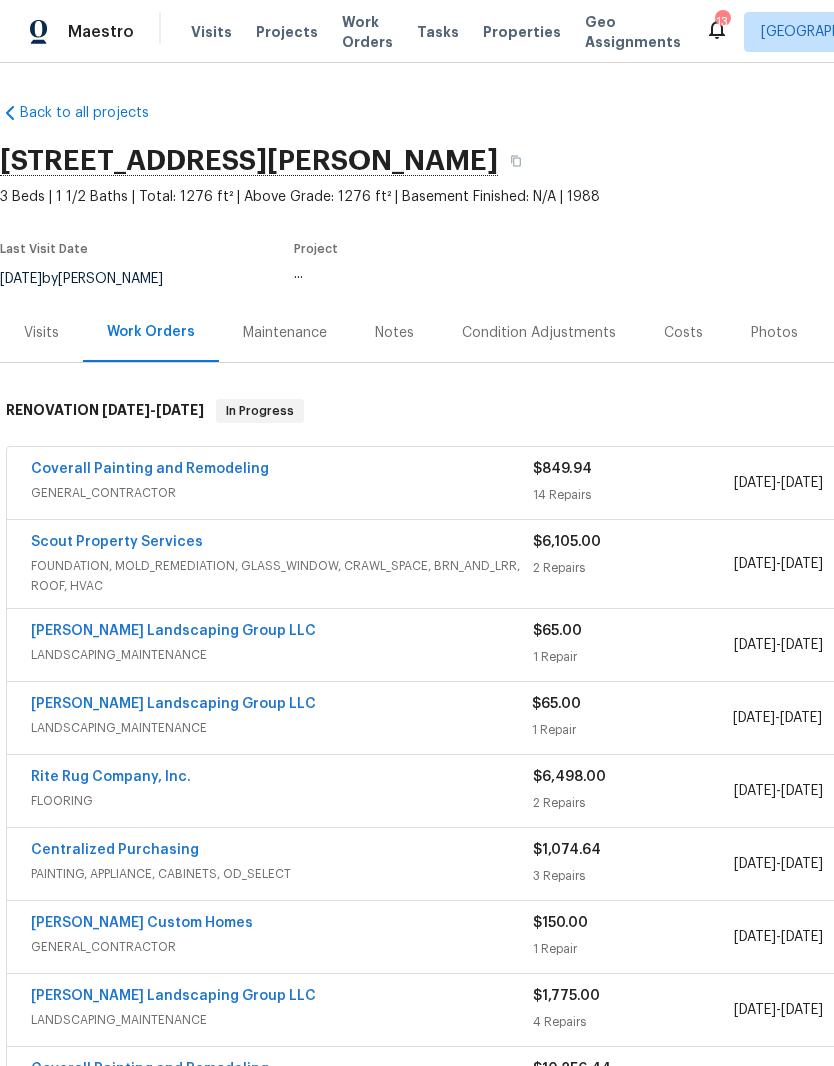 scroll, scrollTop: 0, scrollLeft: 0, axis: both 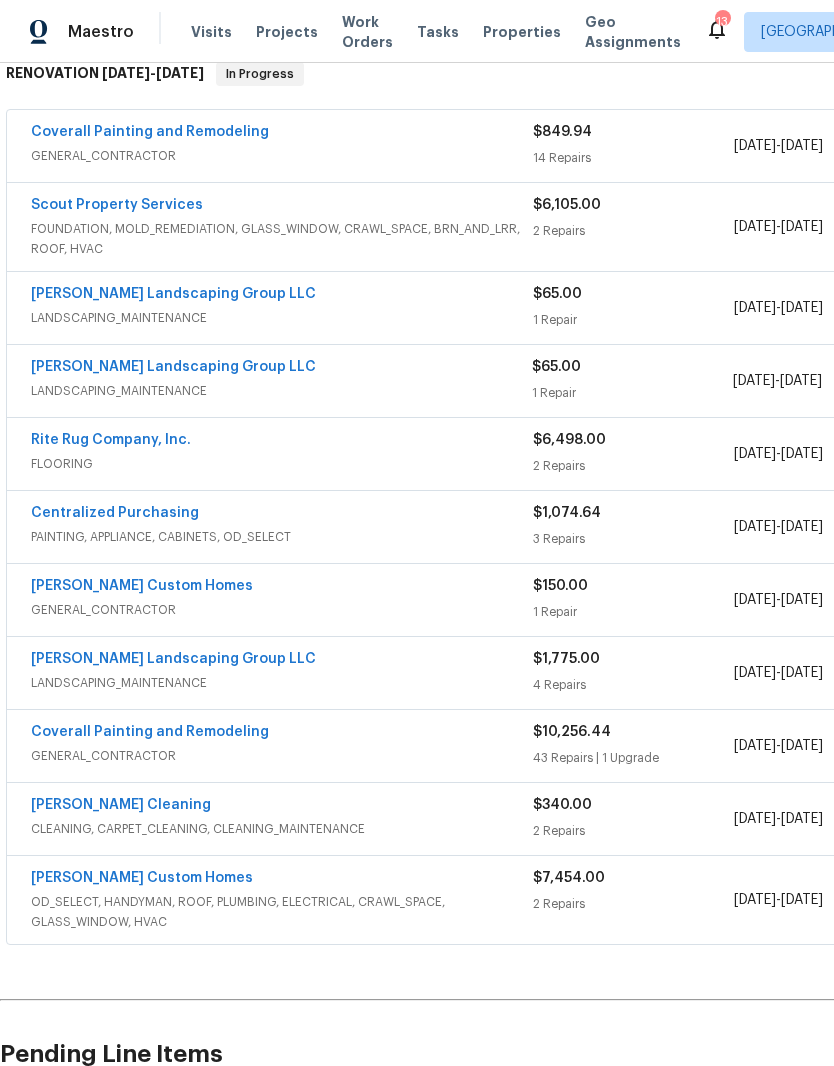click on "[PERSON_NAME] Cleaning" at bounding box center [121, 805] 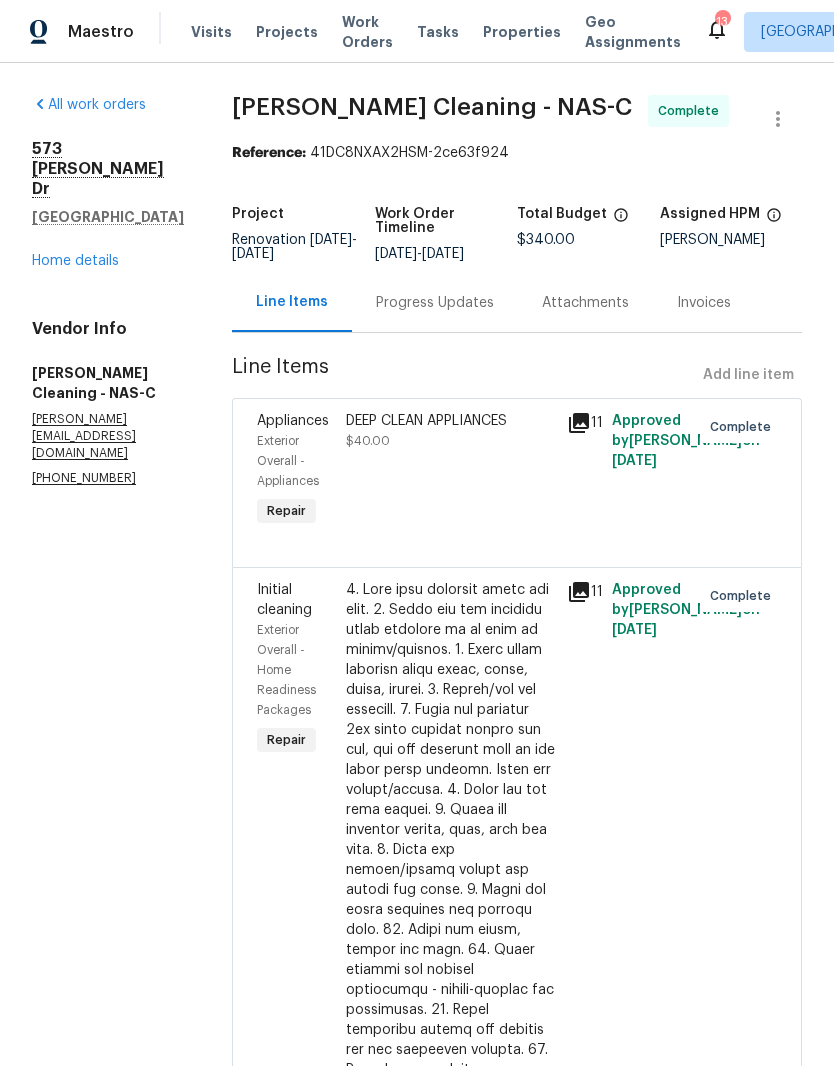 click on "Progress Updates" at bounding box center (435, 303) 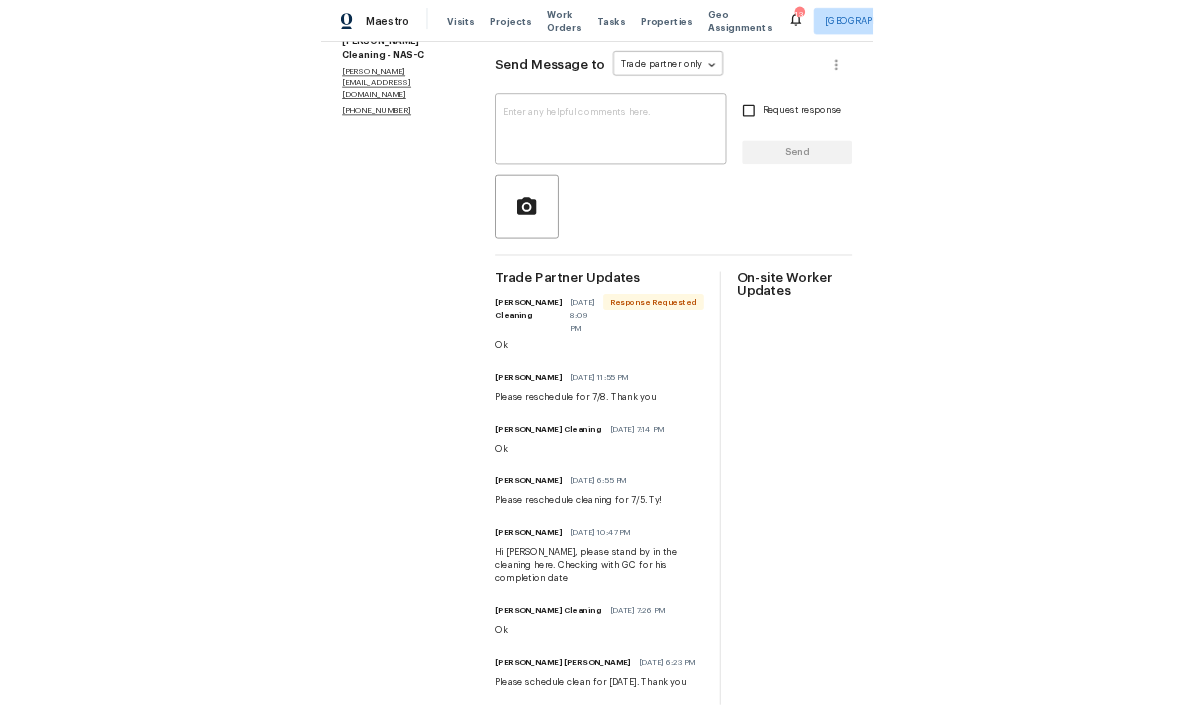 scroll, scrollTop: 290, scrollLeft: 0, axis: vertical 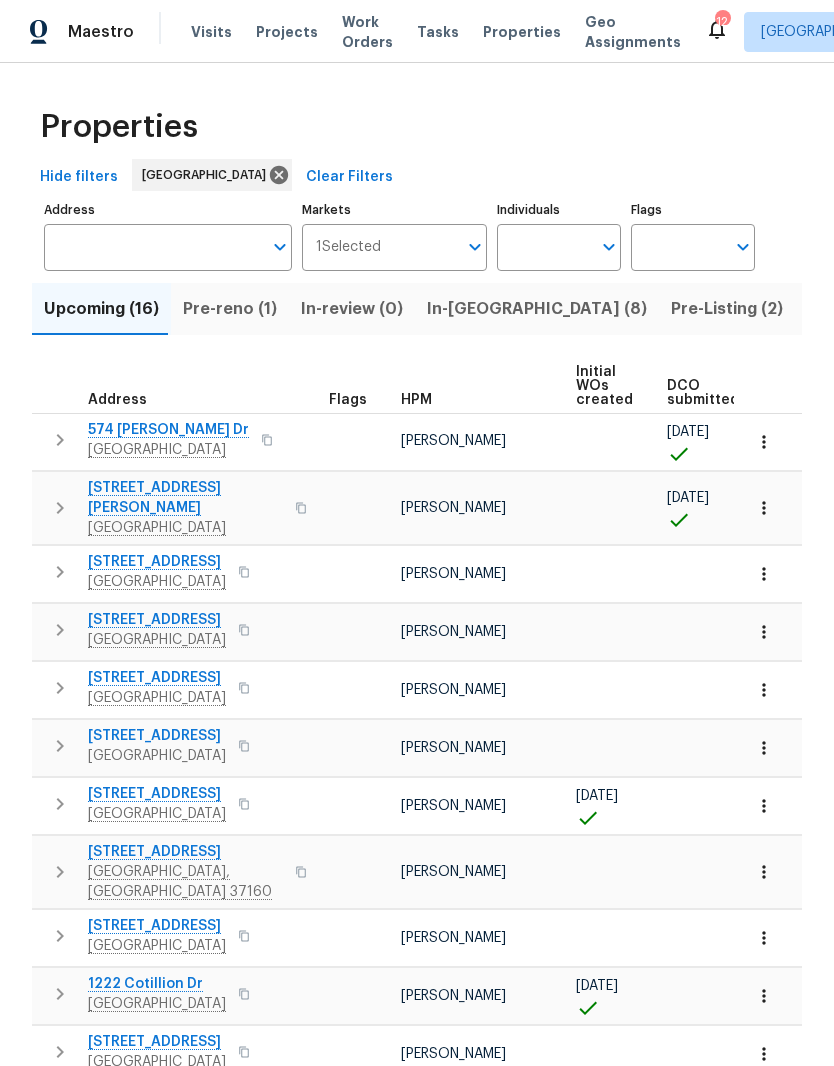 click on "Individuals" at bounding box center (544, 247) 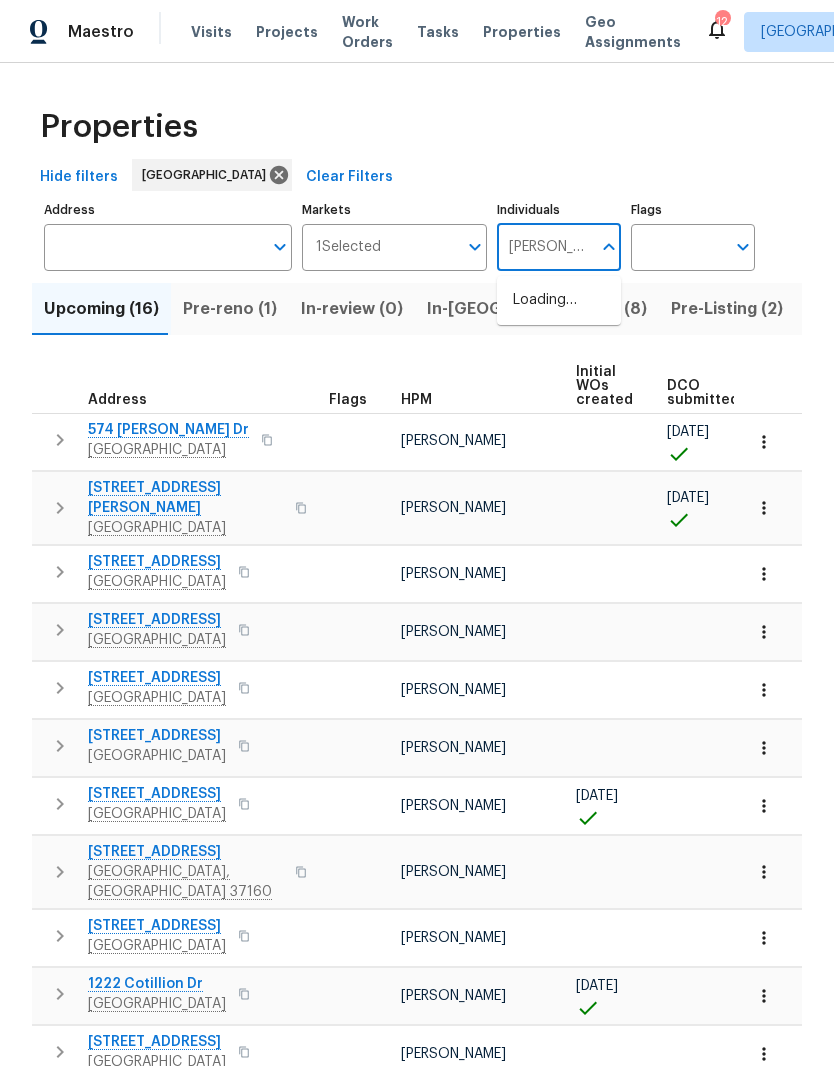 type on "Cynthia upshaw" 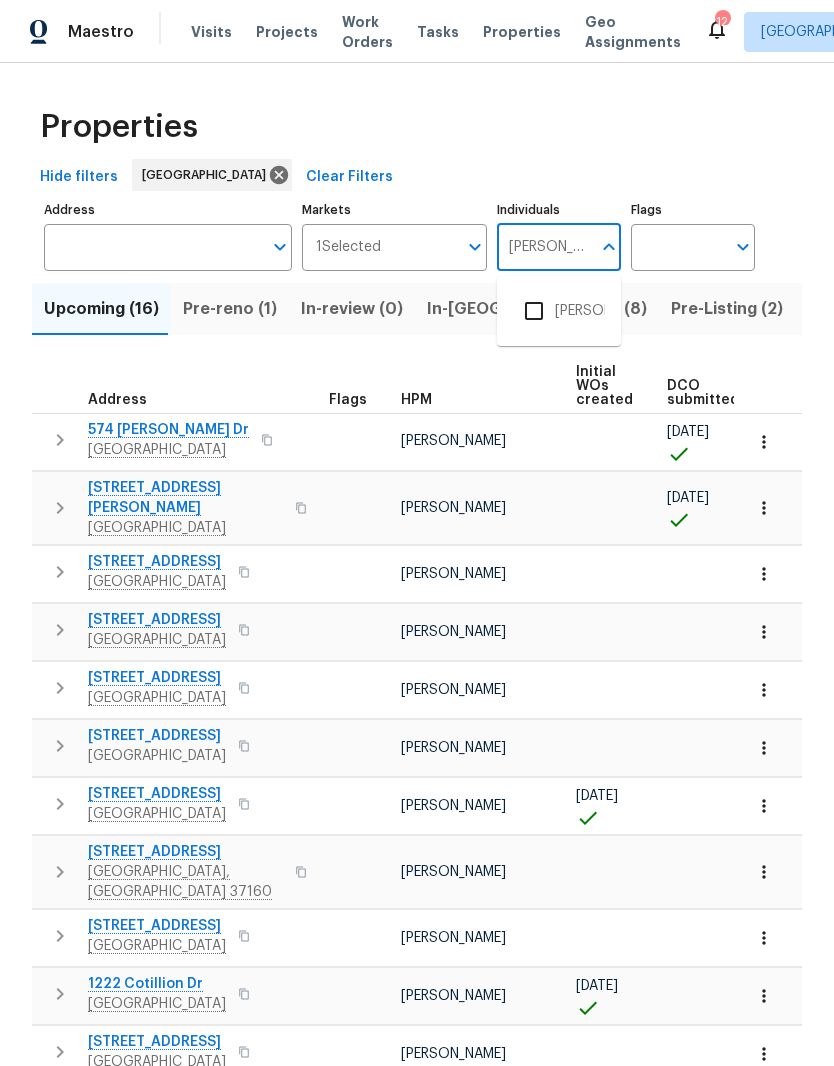 click at bounding box center [534, 311] 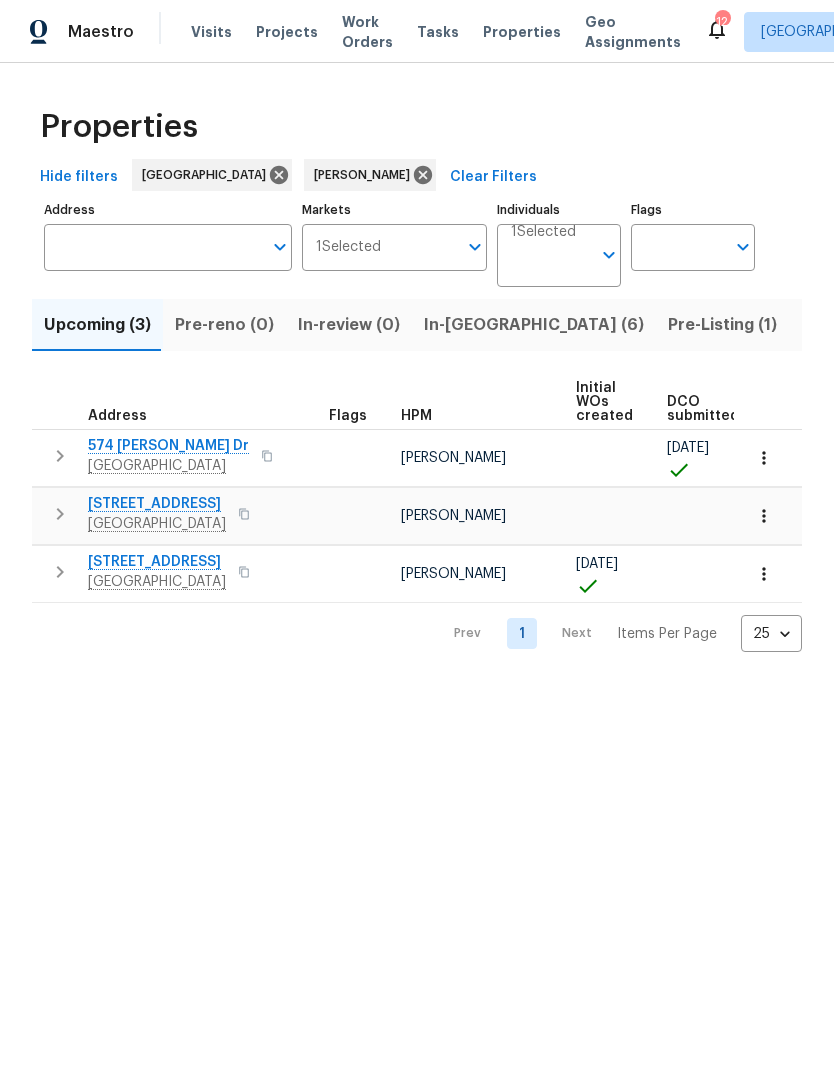 click on "In-reno (6)" at bounding box center [534, 325] 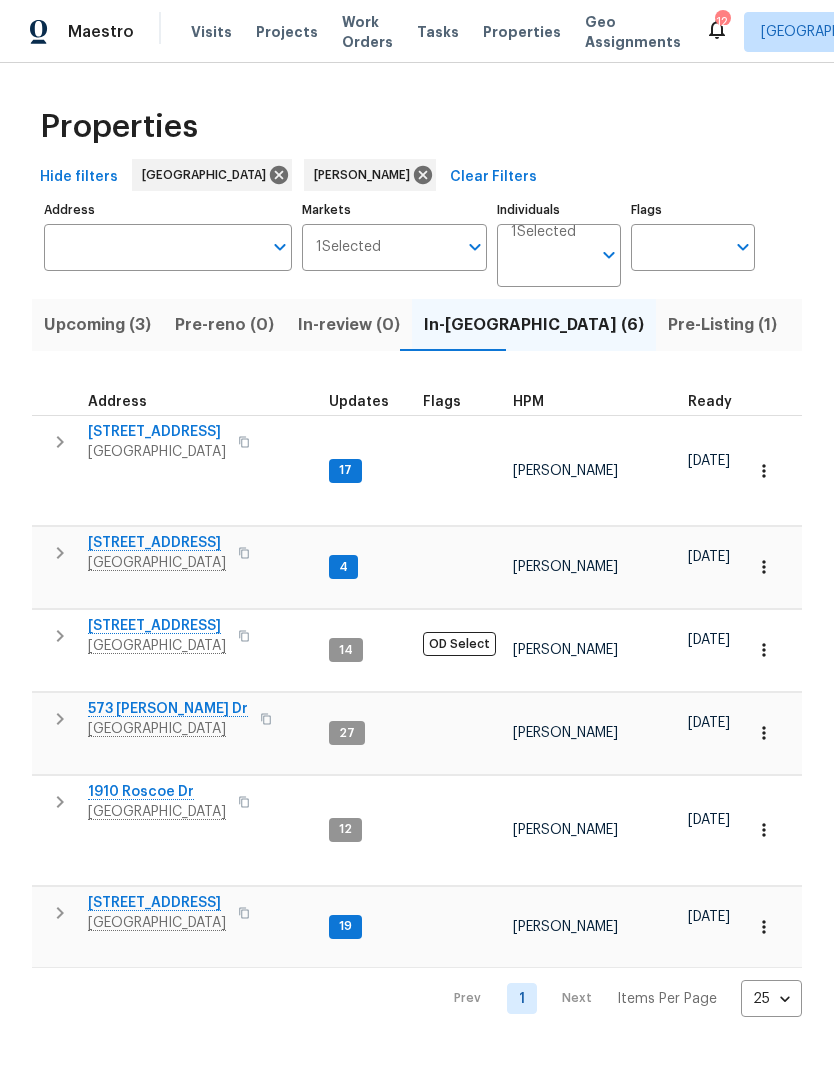 click on "[STREET_ADDRESS]" at bounding box center (157, 903) 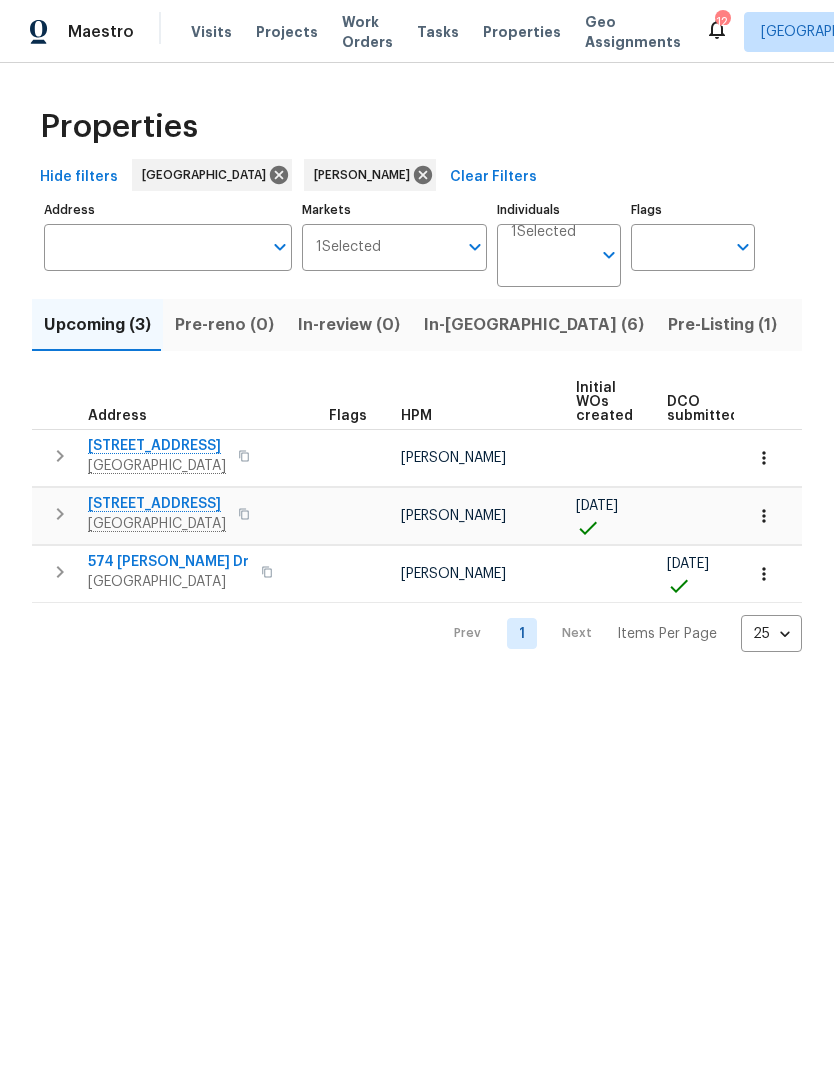 click on "[GEOGRAPHIC_DATA]" at bounding box center (168, 582) 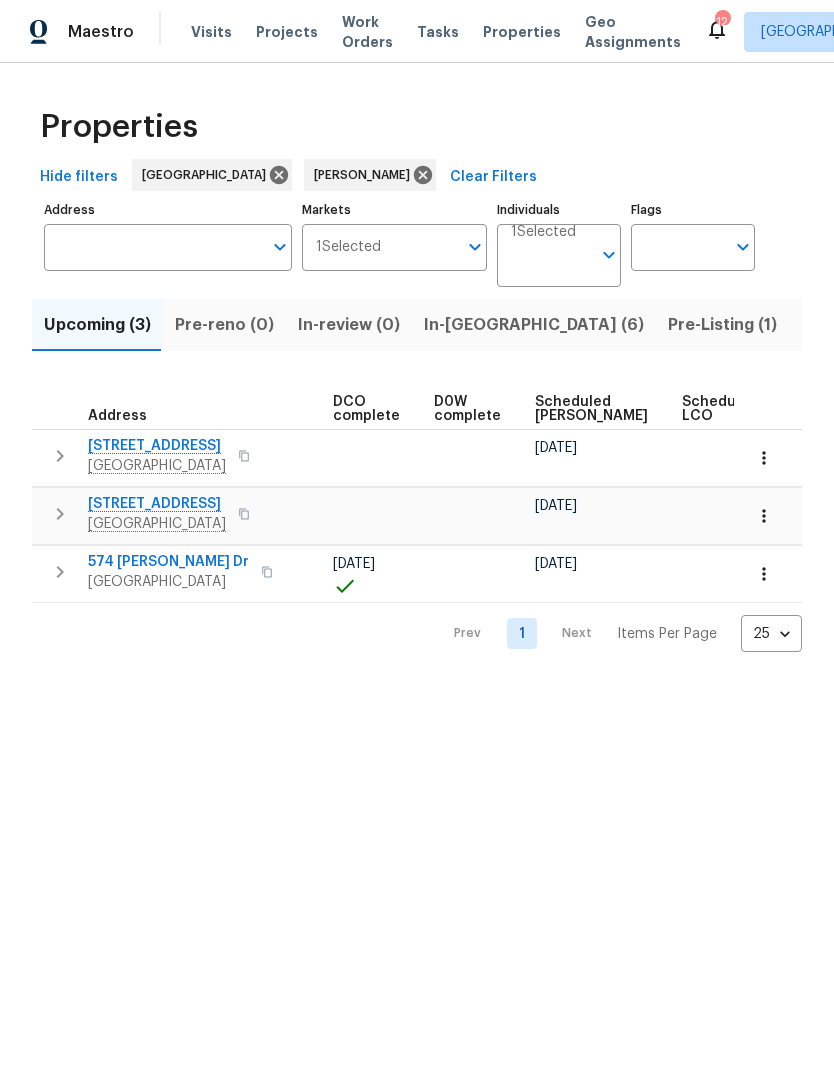 scroll, scrollTop: 0, scrollLeft: 437, axis: horizontal 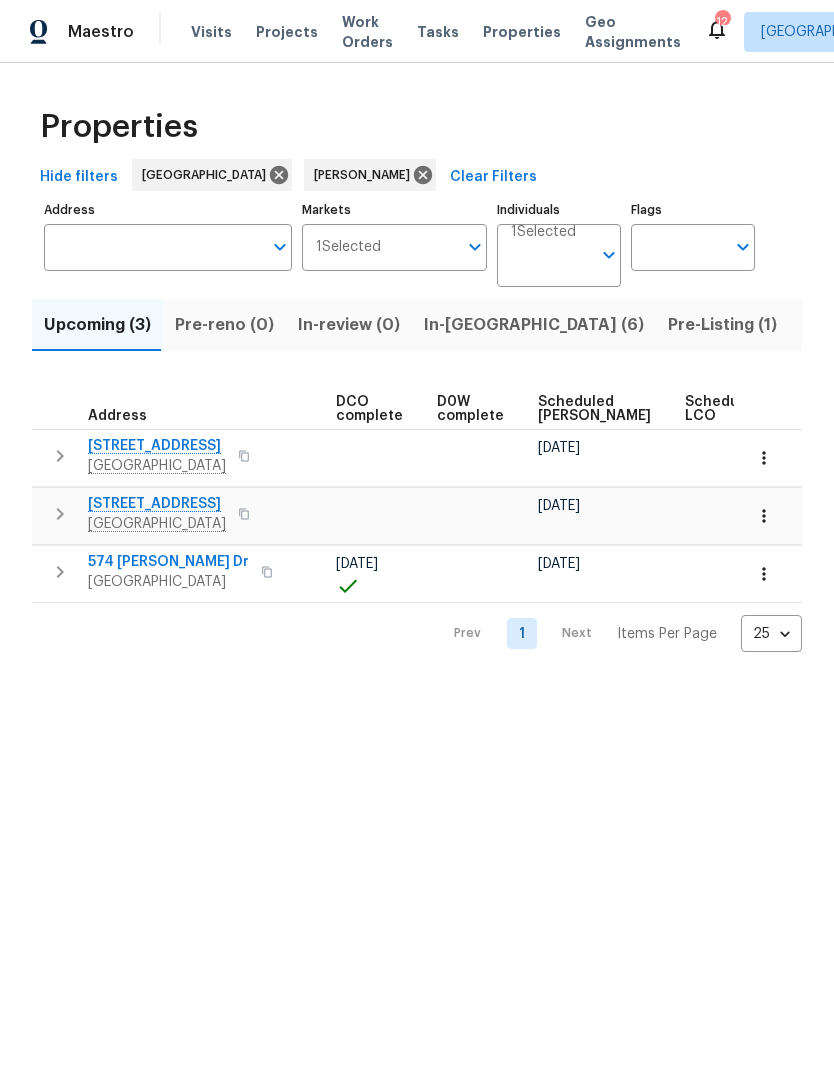 click on "Scheduled COE" at bounding box center (594, 409) 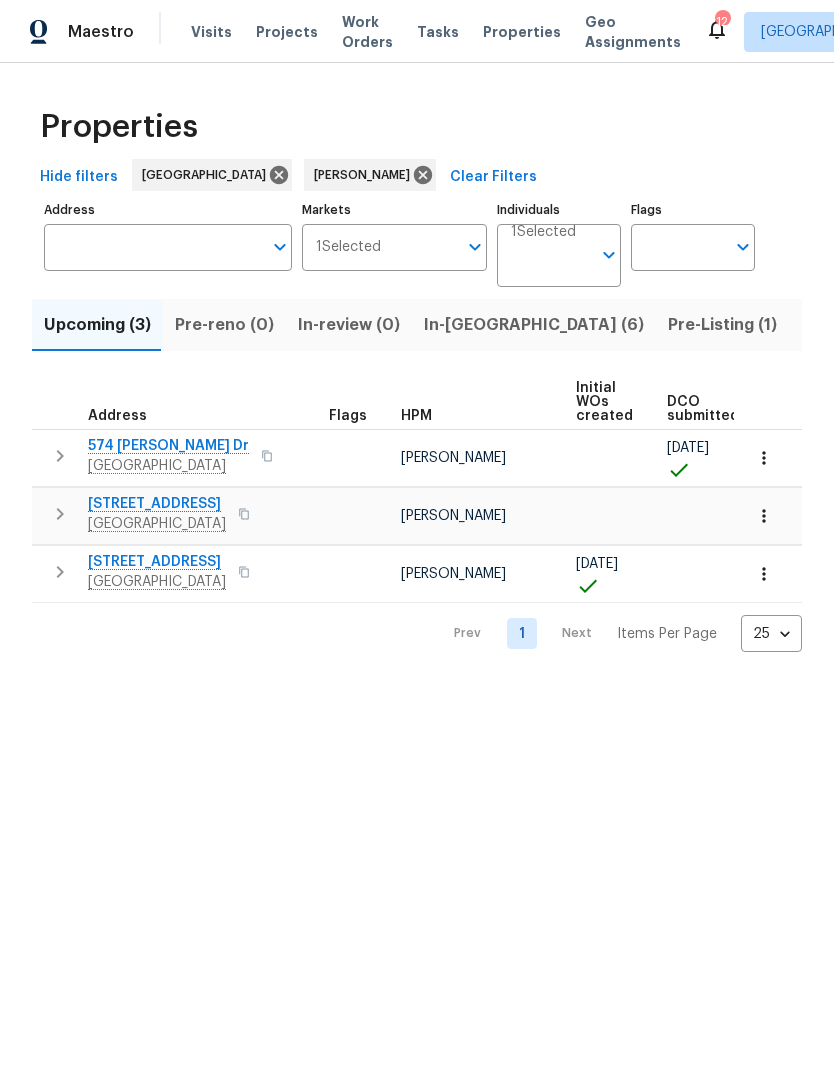 scroll, scrollTop: 0, scrollLeft: 0, axis: both 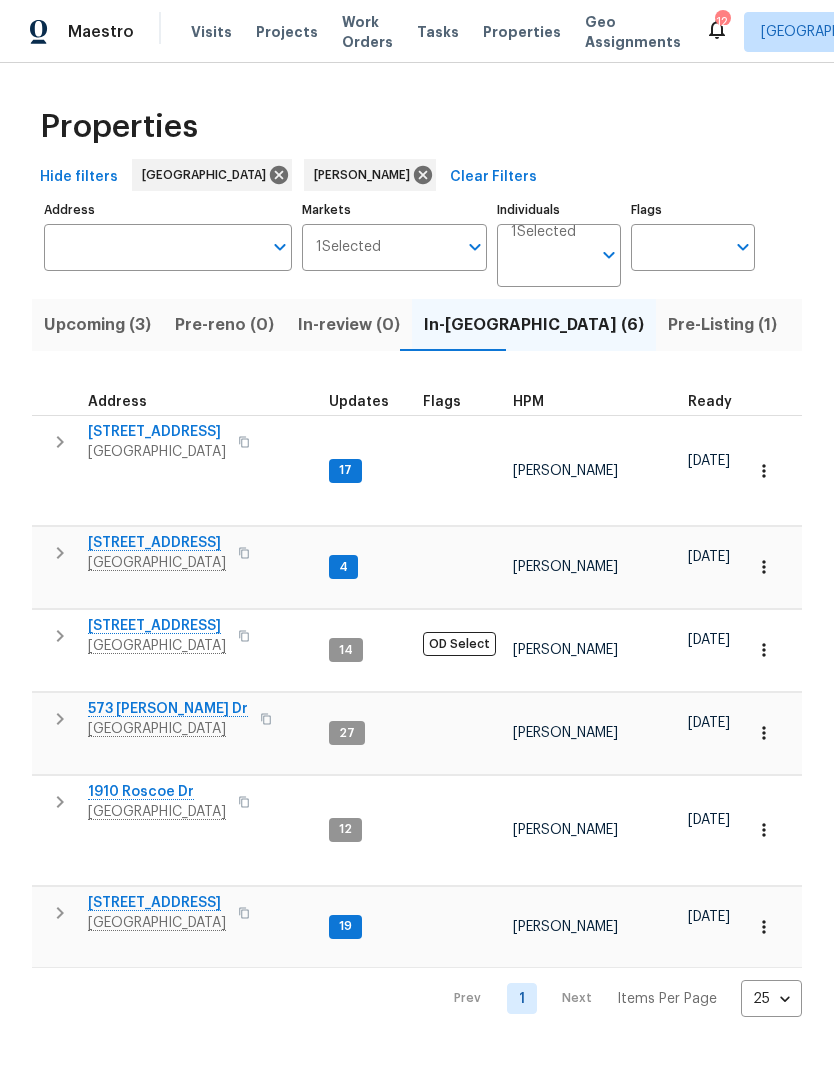 click on "238 Windmeade Cir" at bounding box center (157, 543) 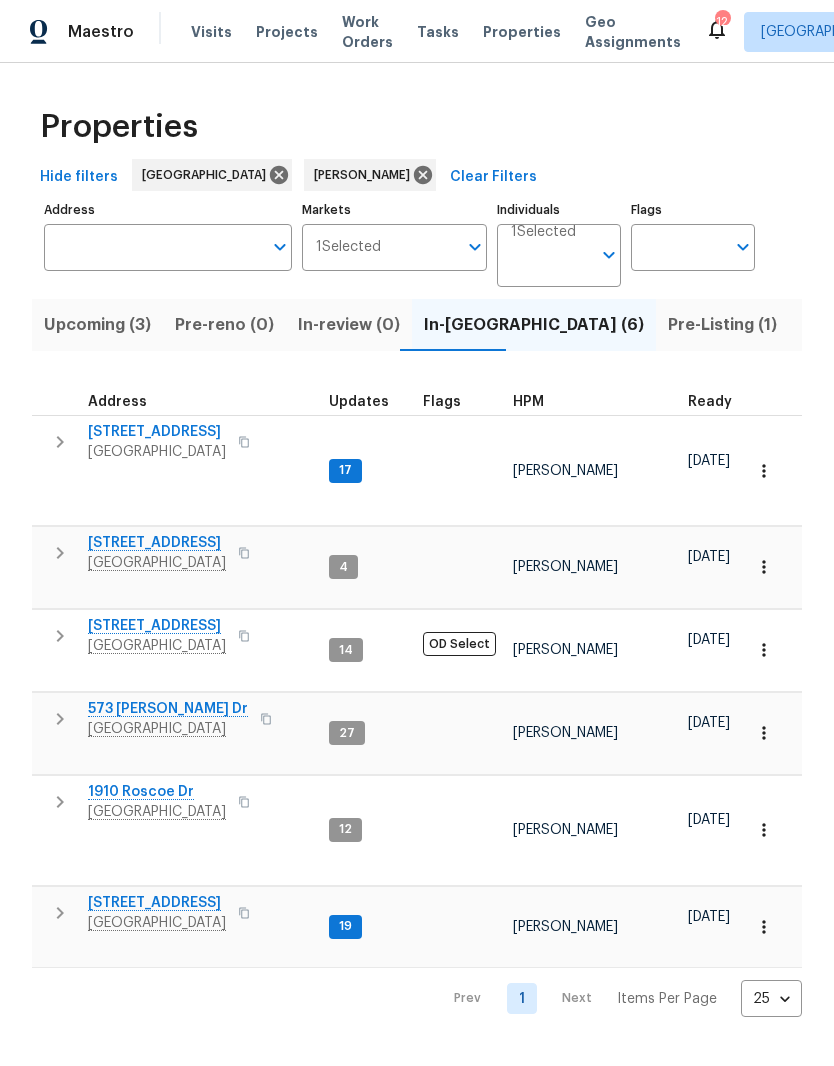 click on "[STREET_ADDRESS]" at bounding box center (157, 903) 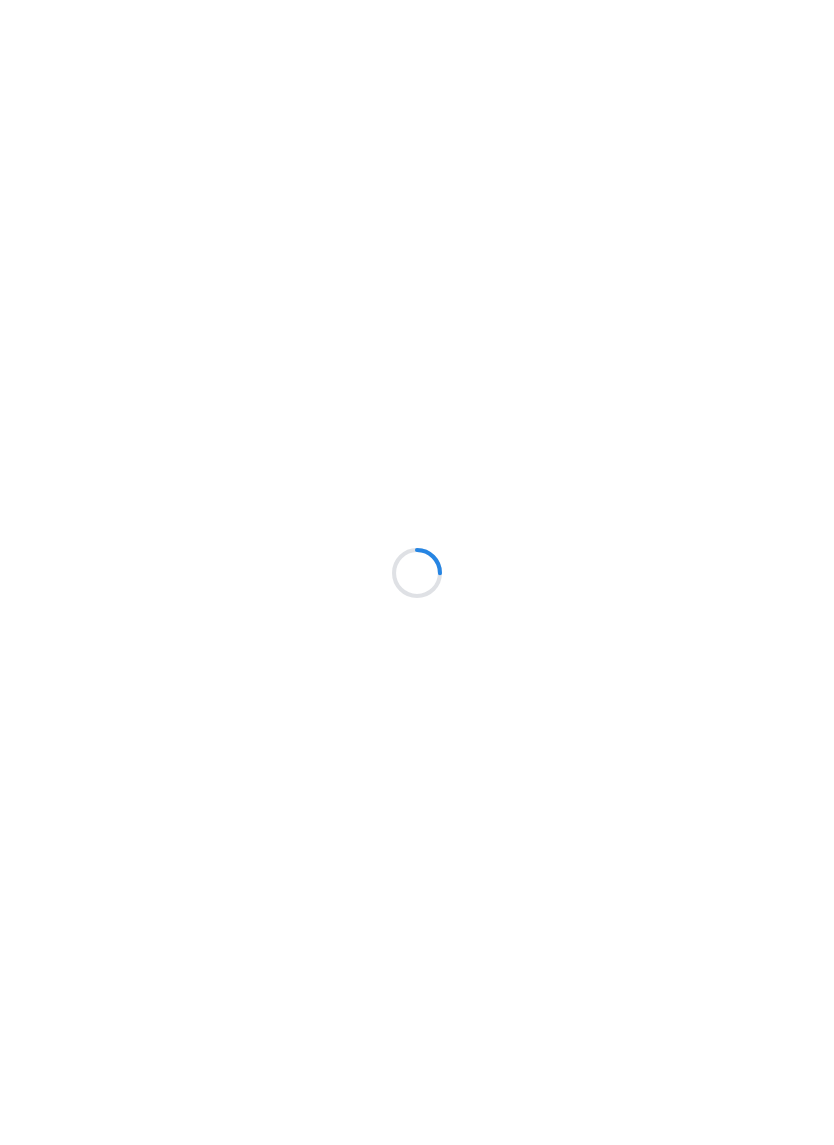 scroll, scrollTop: 0, scrollLeft: 0, axis: both 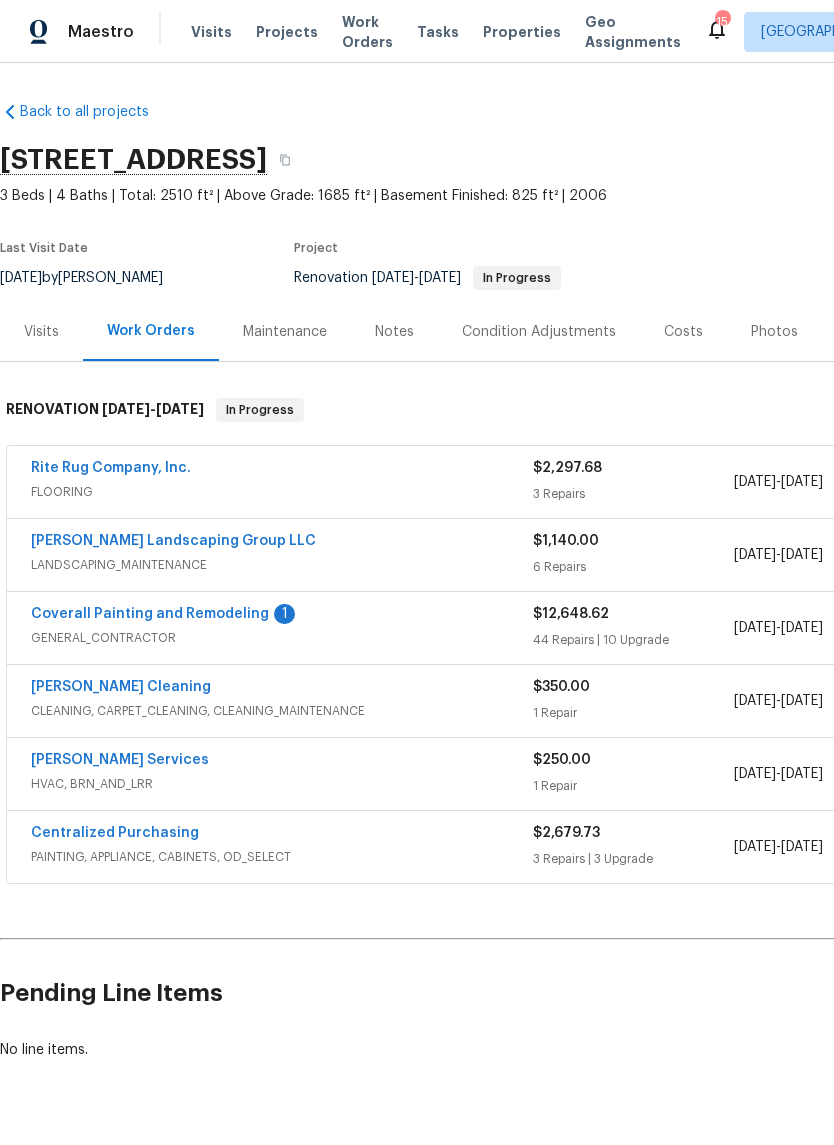click on "Centralized Purchasing" at bounding box center (115, 833) 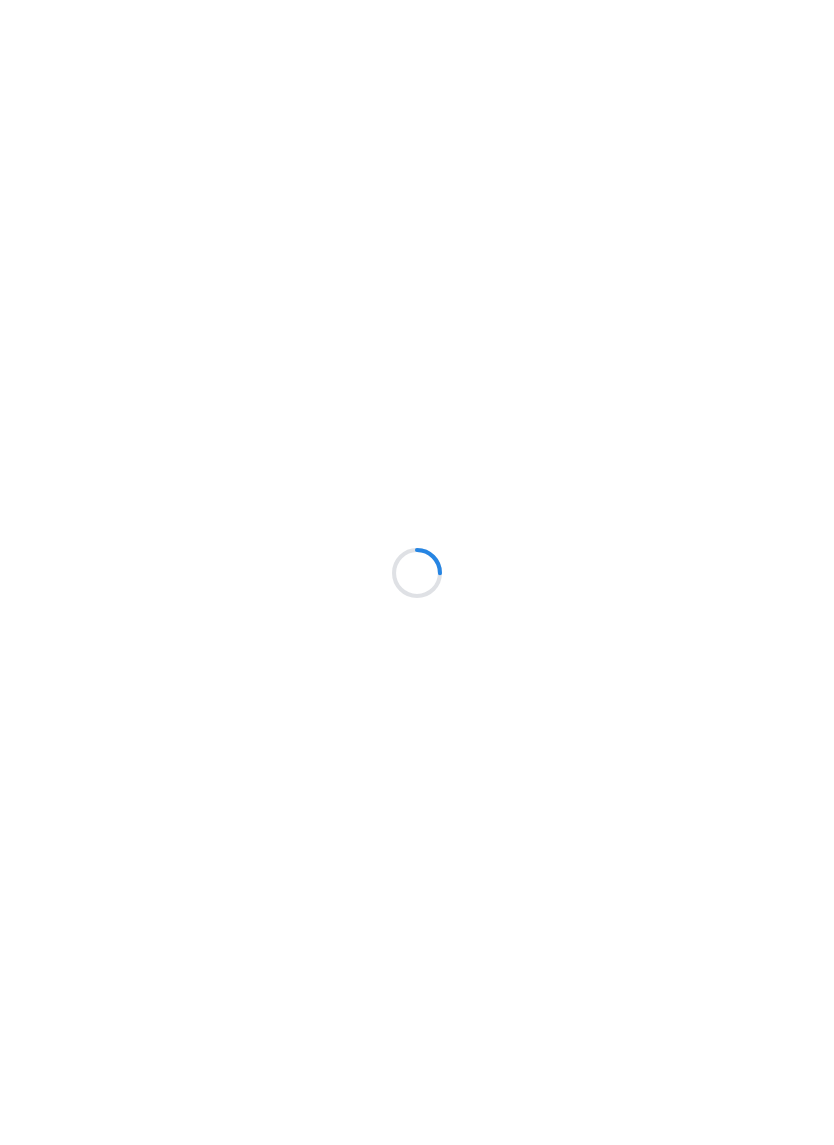 scroll, scrollTop: 0, scrollLeft: 0, axis: both 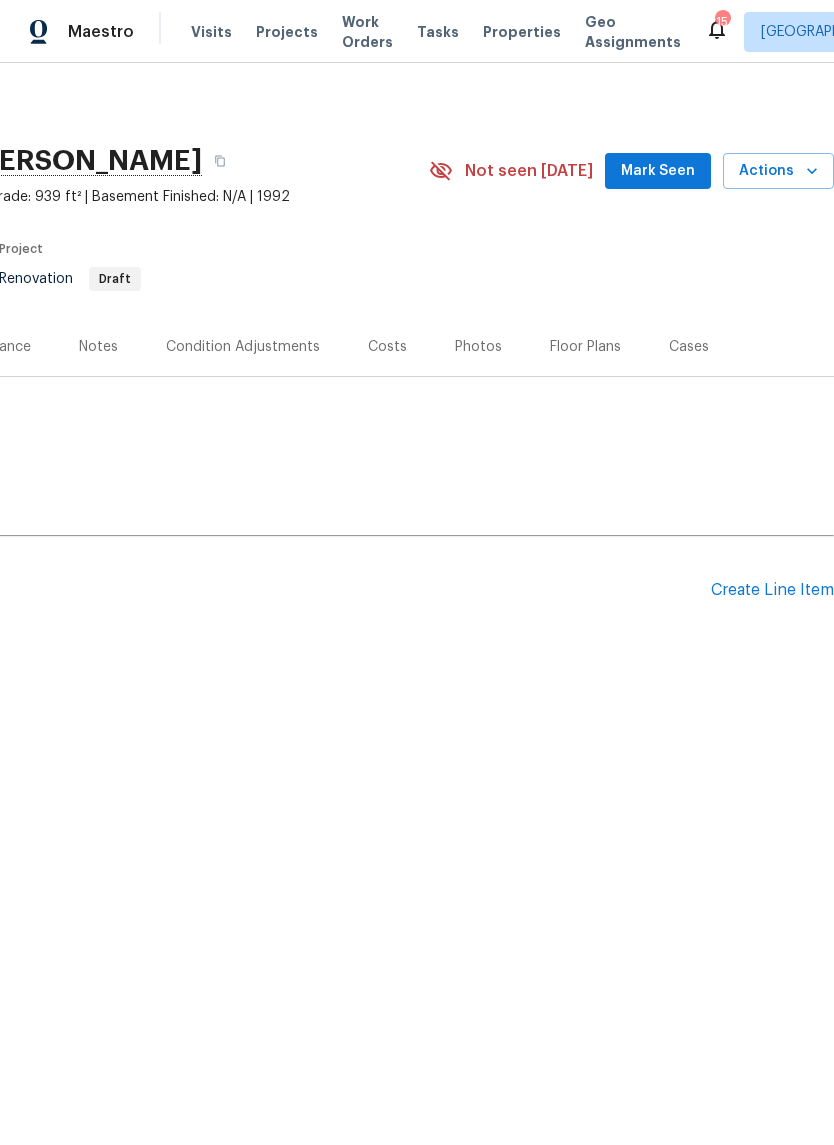 click on "Costs" at bounding box center (387, 347) 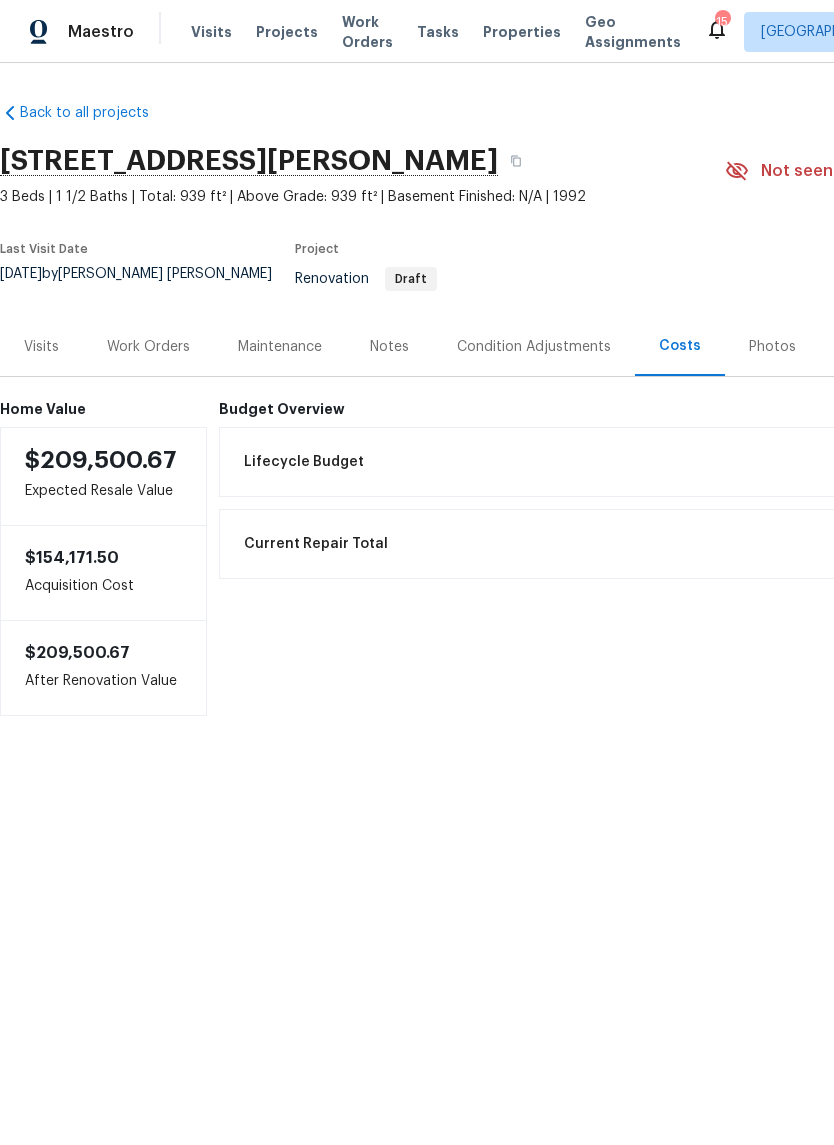 scroll, scrollTop: 0, scrollLeft: 0, axis: both 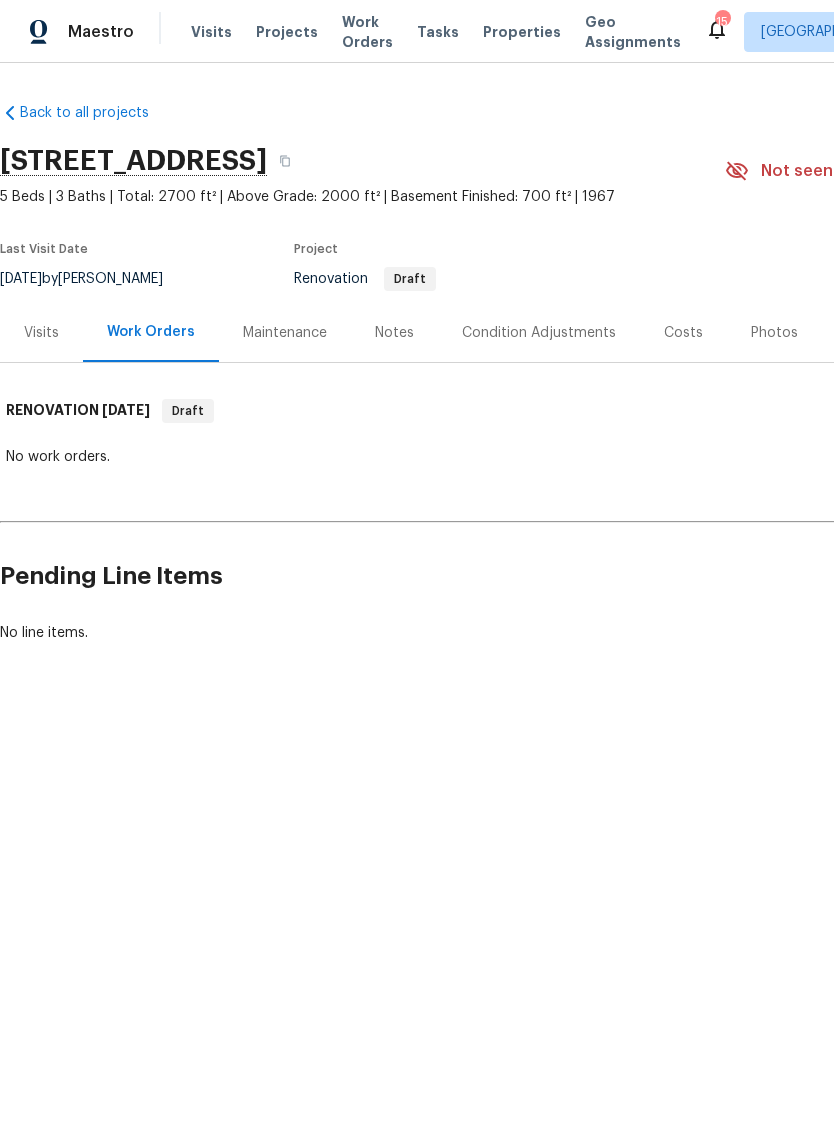 click on "Costs" at bounding box center [683, 333] 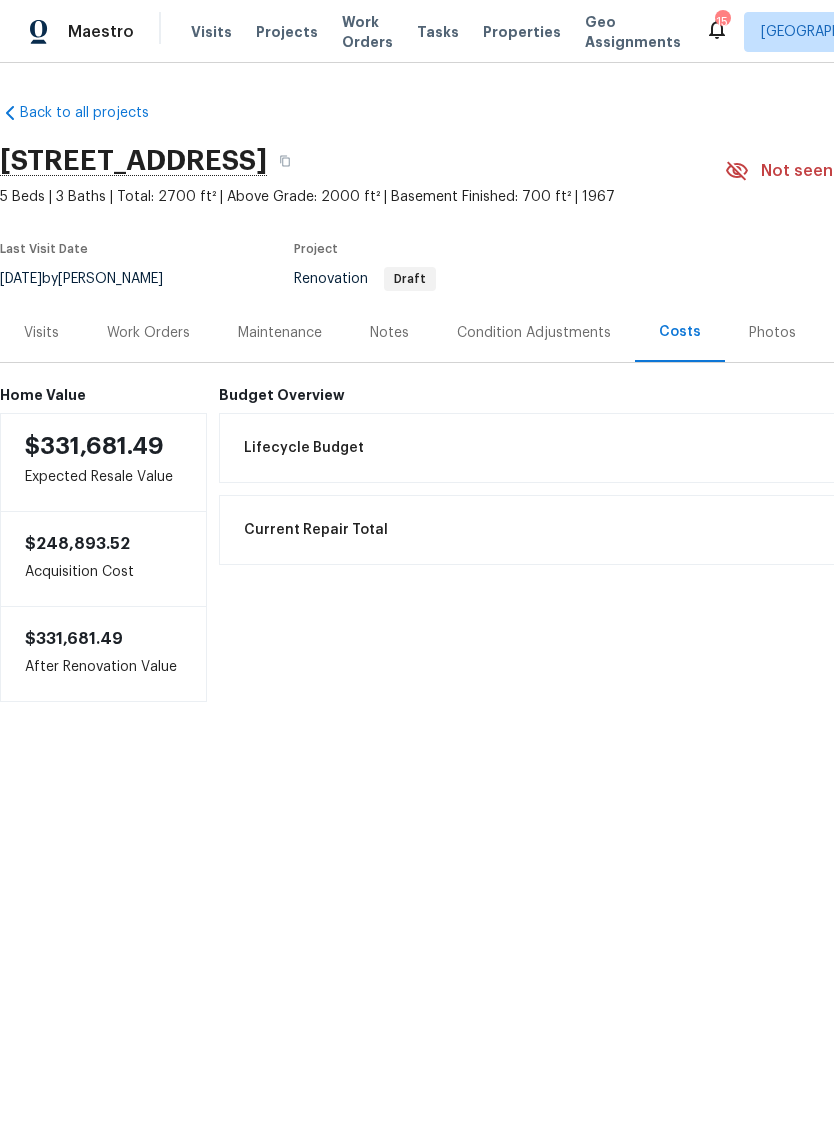 scroll, scrollTop: 0, scrollLeft: 0, axis: both 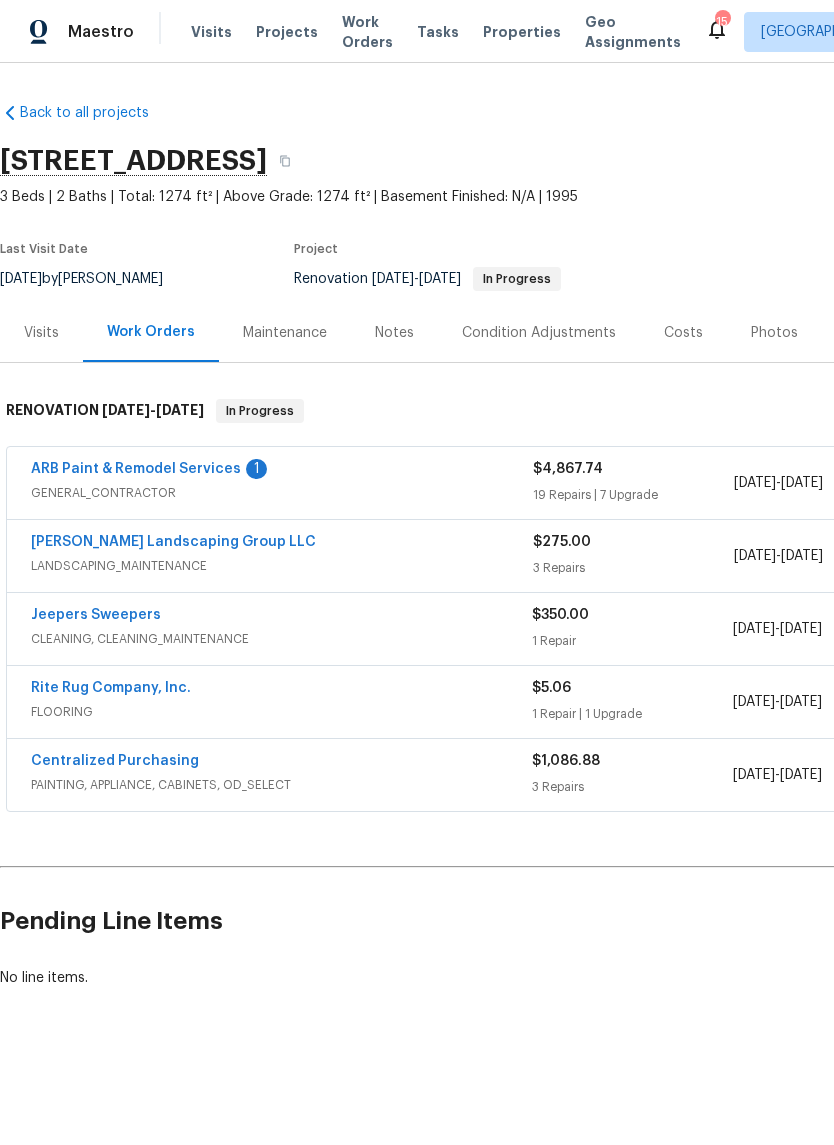 click on "ARB Paint & Remodel Services" at bounding box center [136, 469] 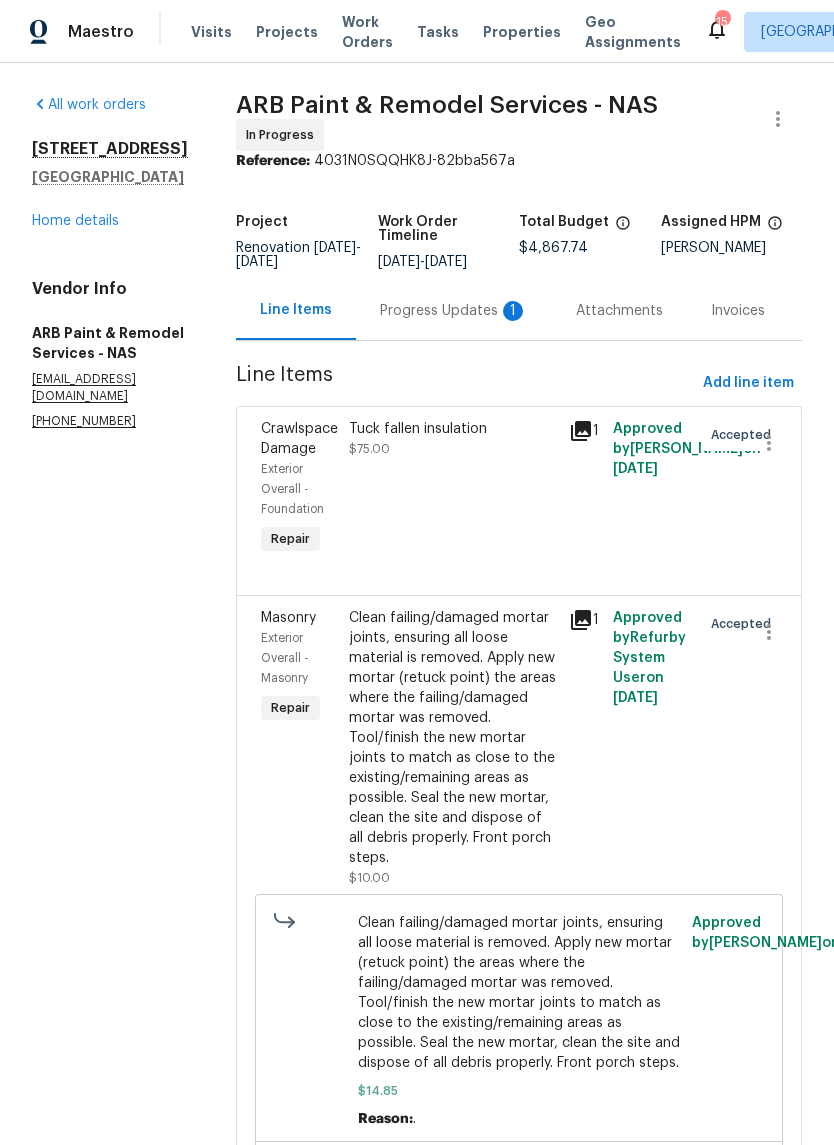 click on "Progress Updates 1" at bounding box center (454, 311) 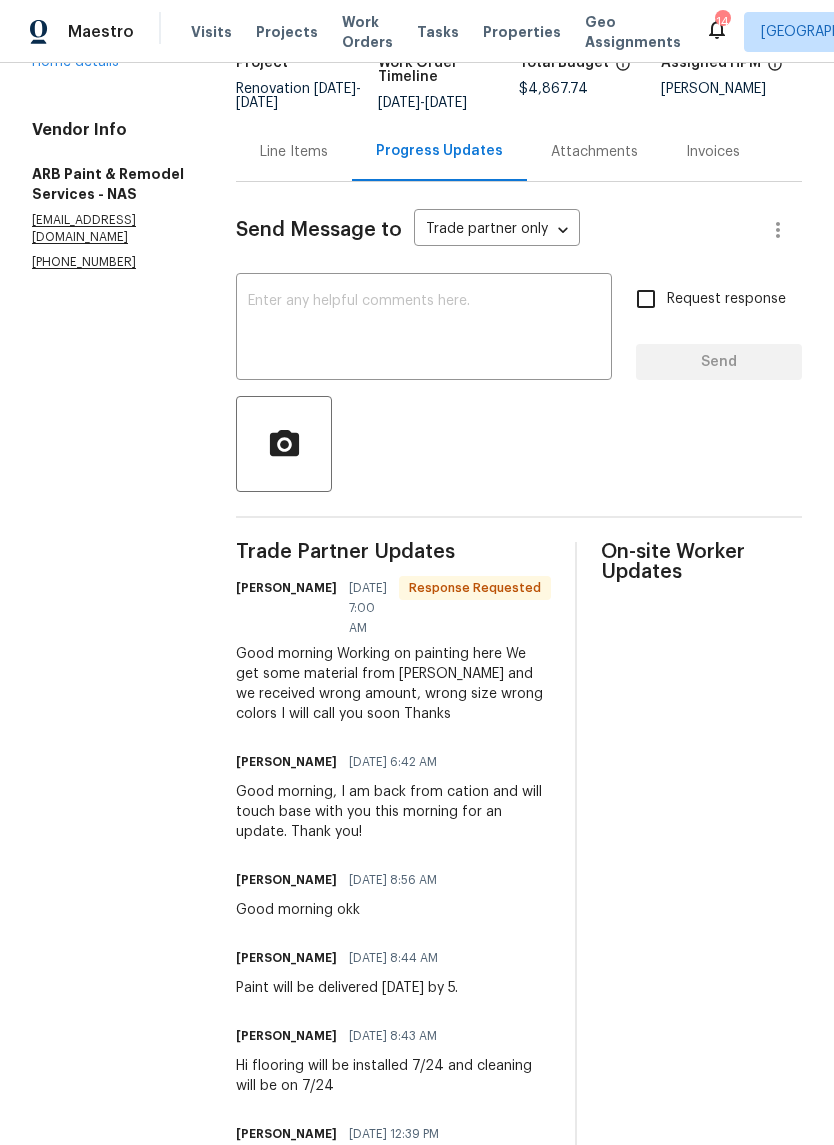 scroll, scrollTop: 176, scrollLeft: 0, axis: vertical 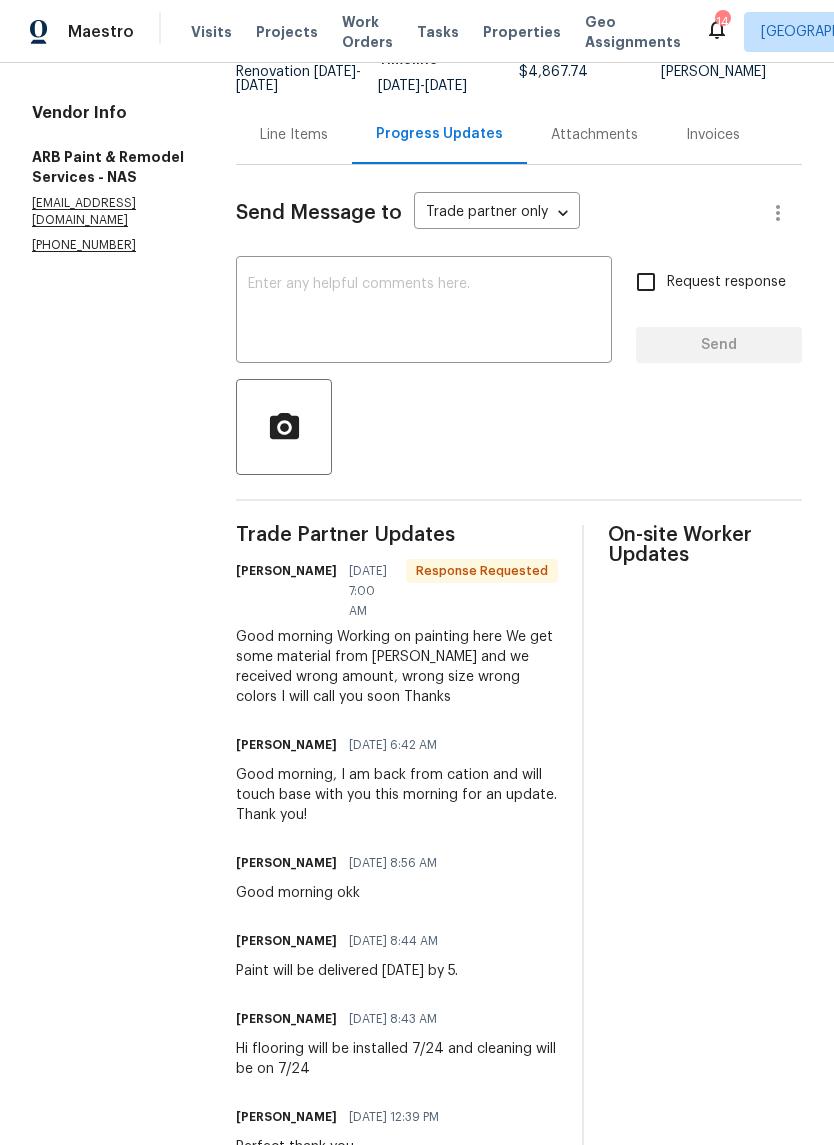 click on "Line Items" at bounding box center [294, 135] 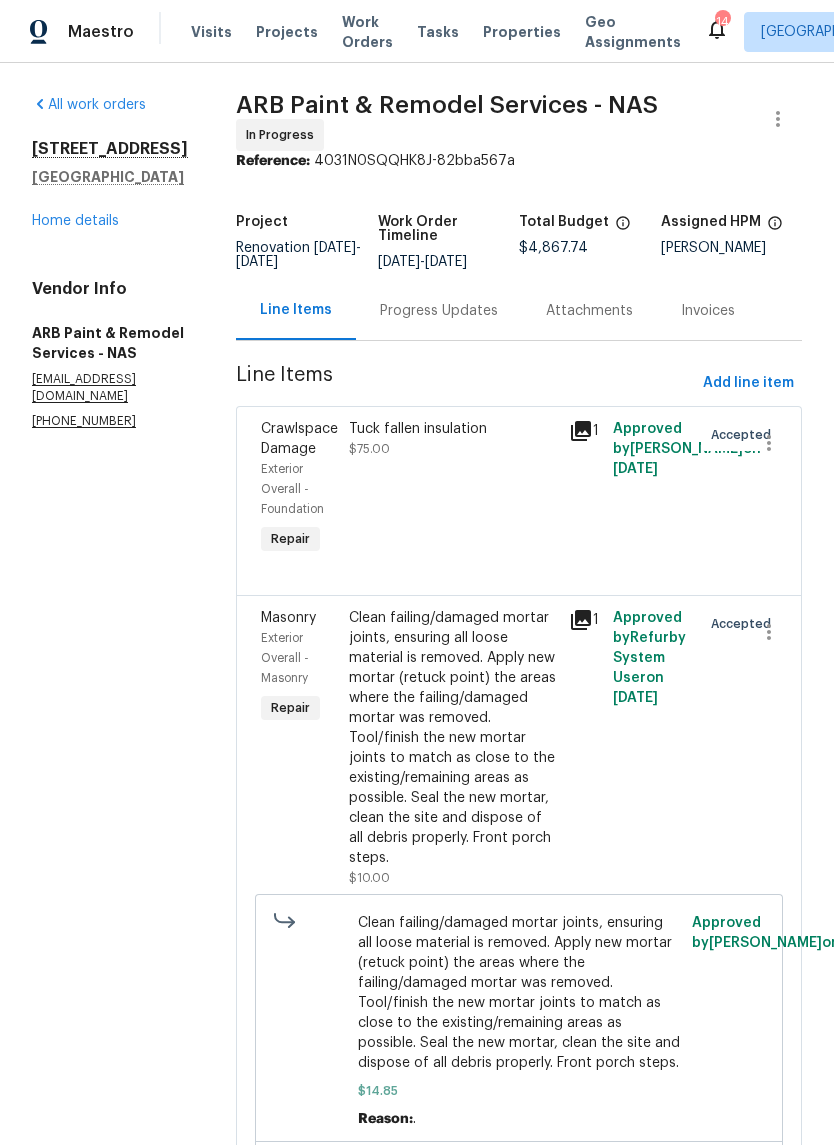 scroll, scrollTop: 0, scrollLeft: 0, axis: both 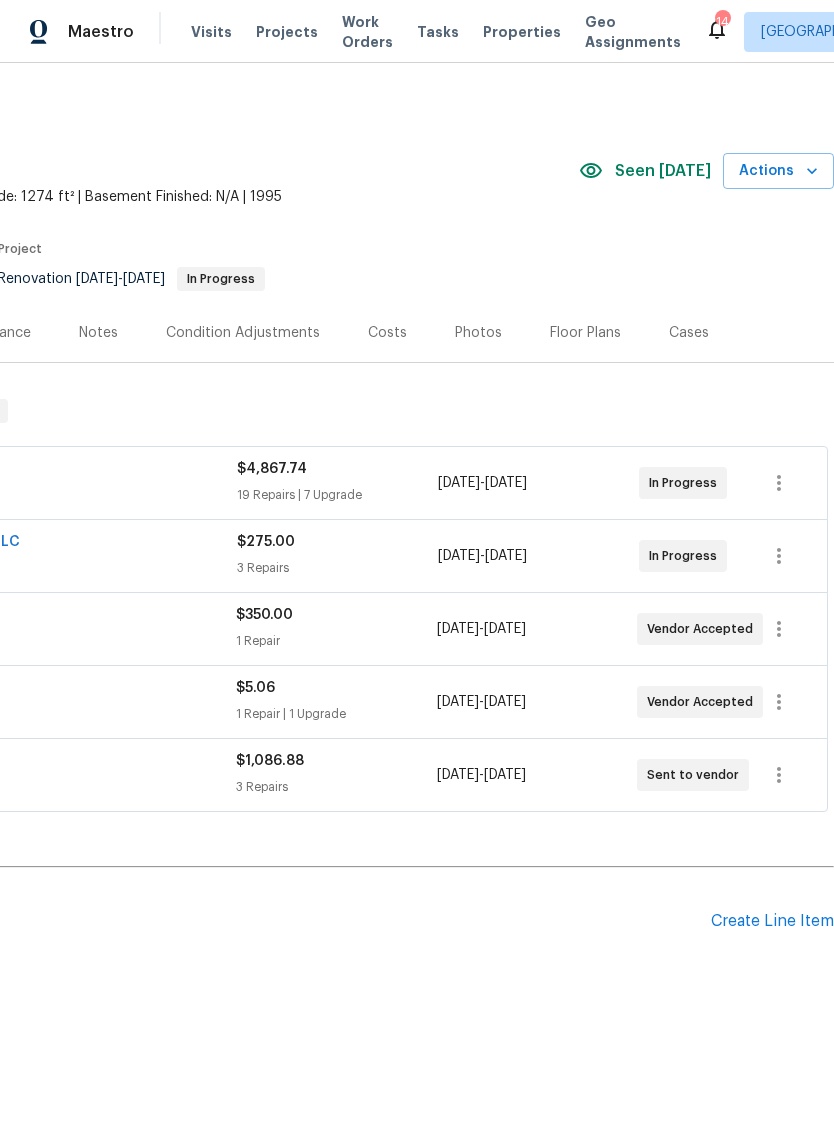 click on "Costs" at bounding box center [387, 333] 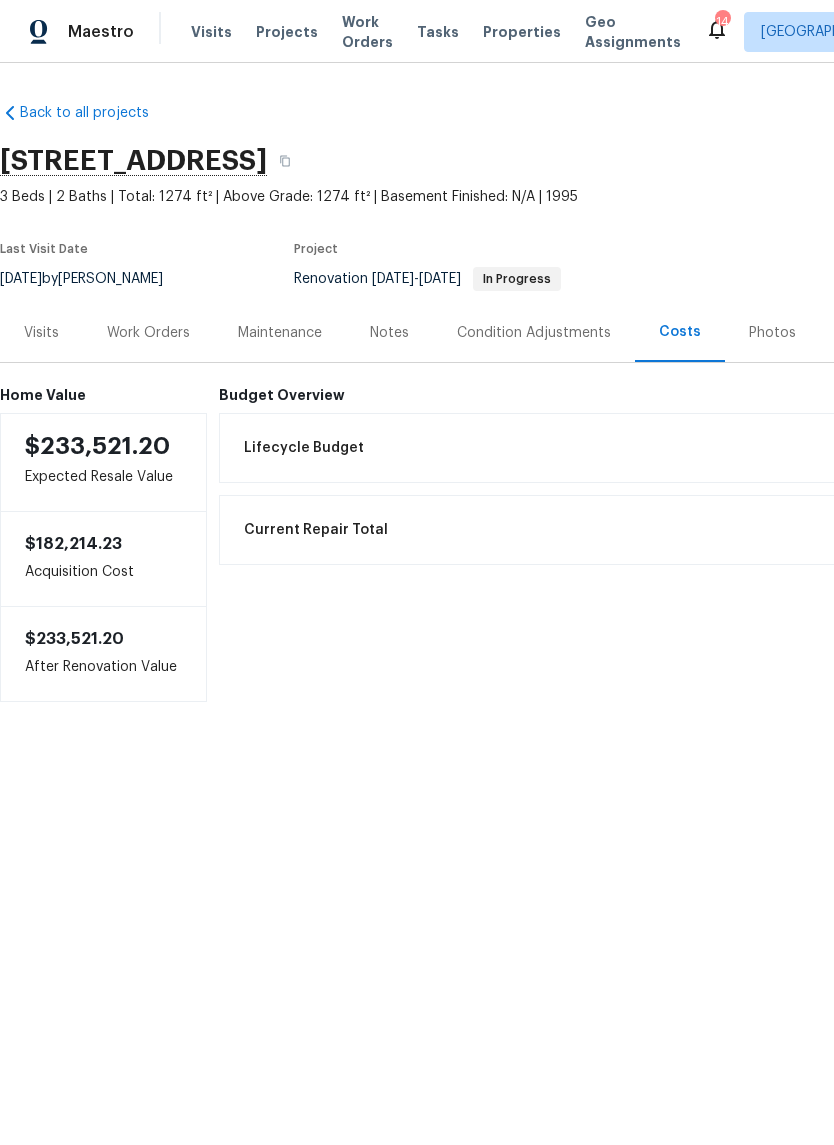 scroll, scrollTop: 0, scrollLeft: 0, axis: both 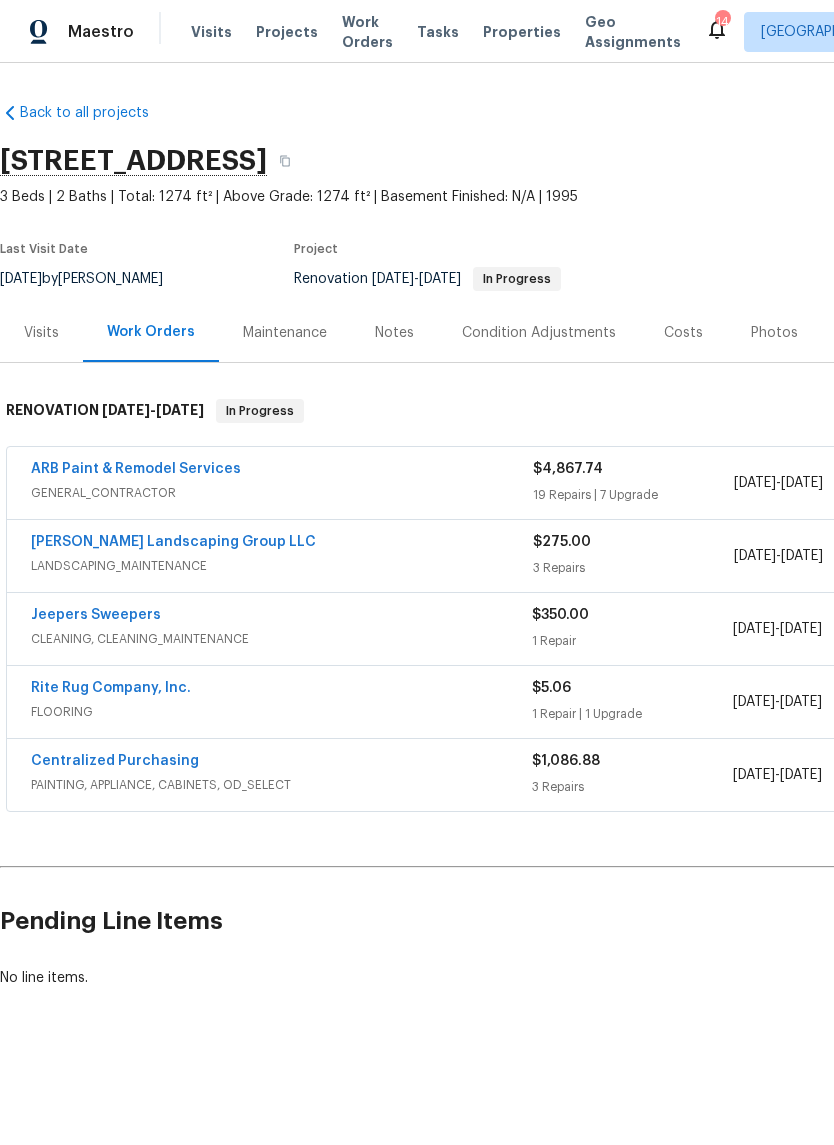 click on "Centralized Purchasing" at bounding box center (115, 761) 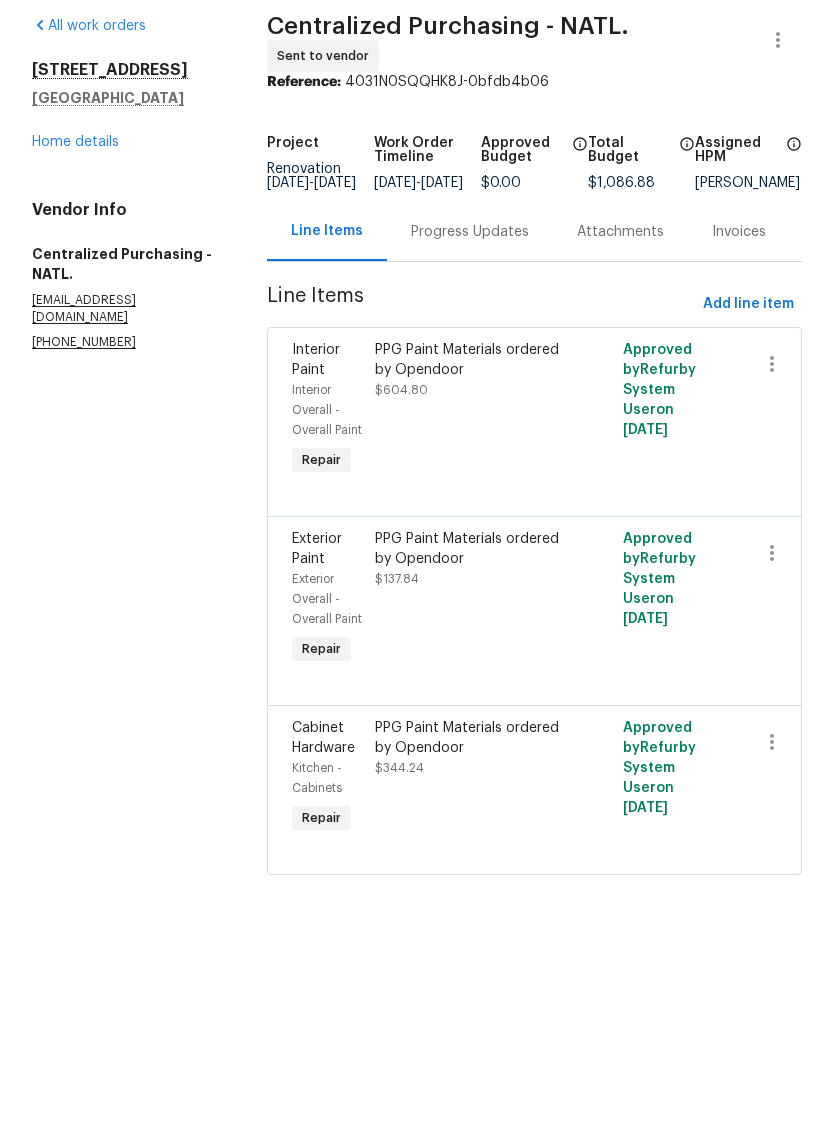 click on "PPG Paint Materials ordered by Opendoor" at bounding box center (472, 817) 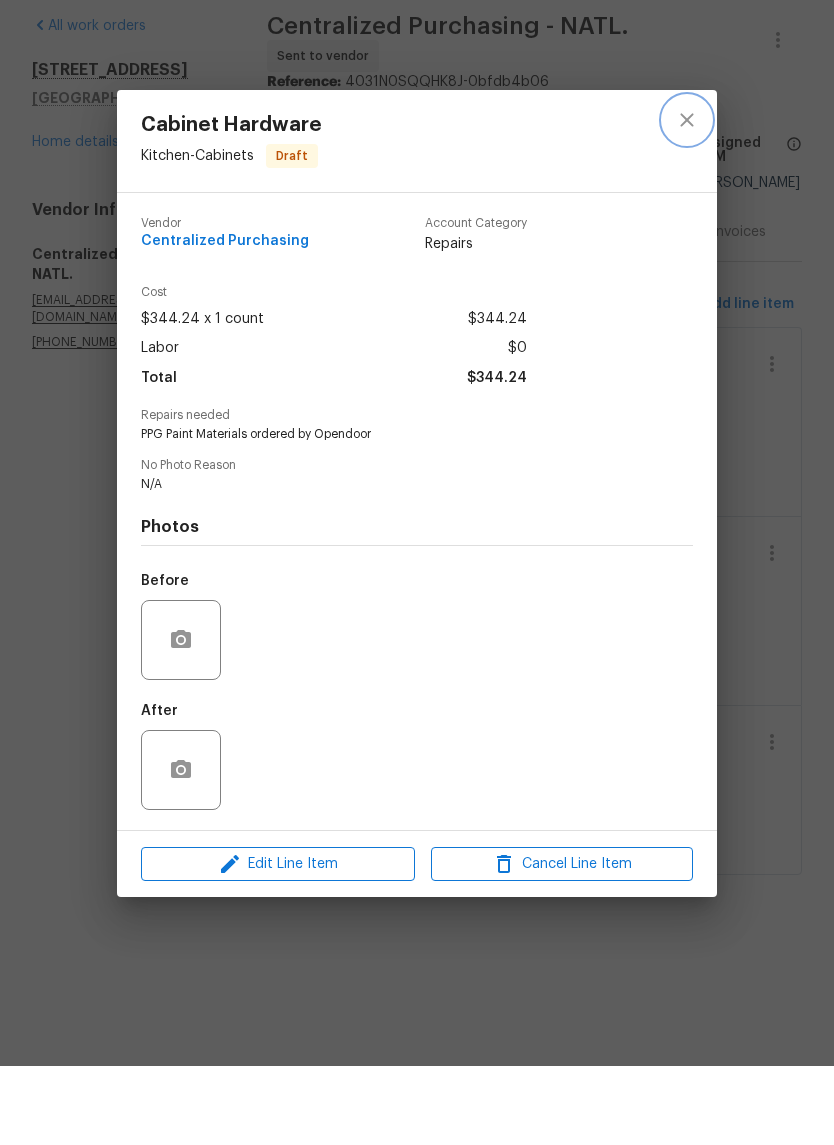 click 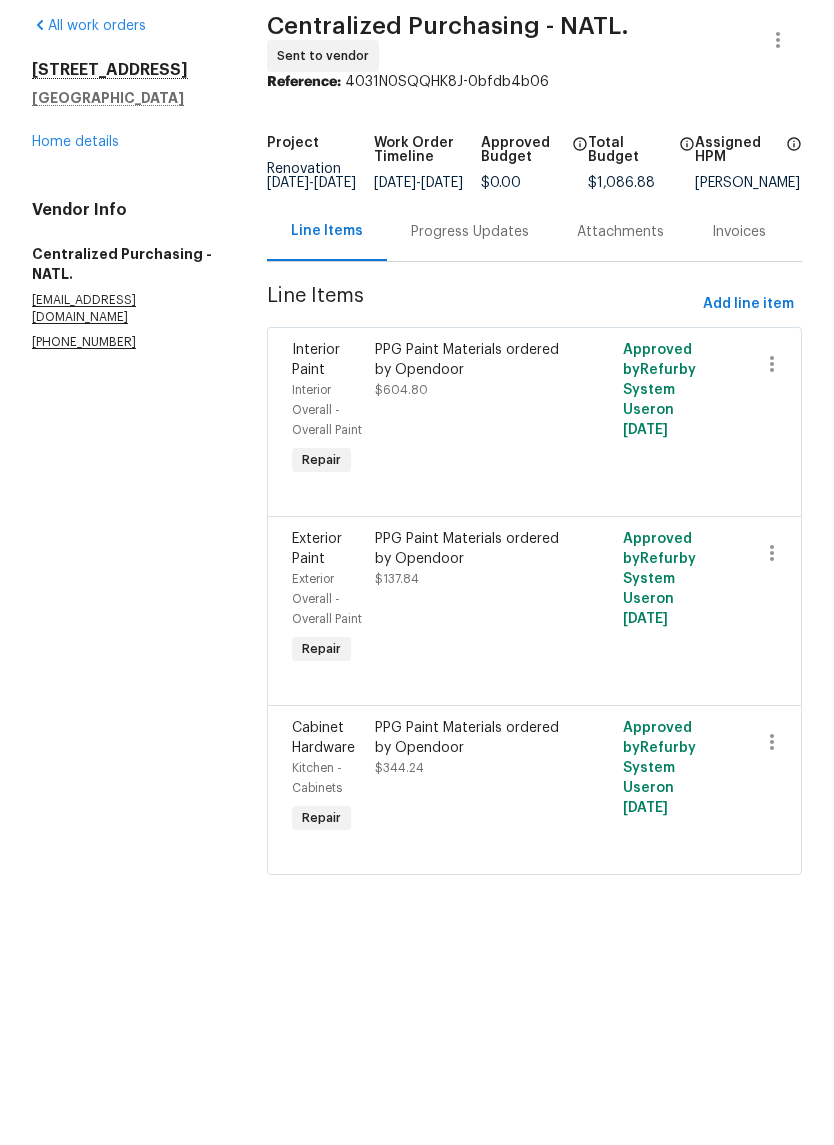 click on "Home details" at bounding box center (75, 221) 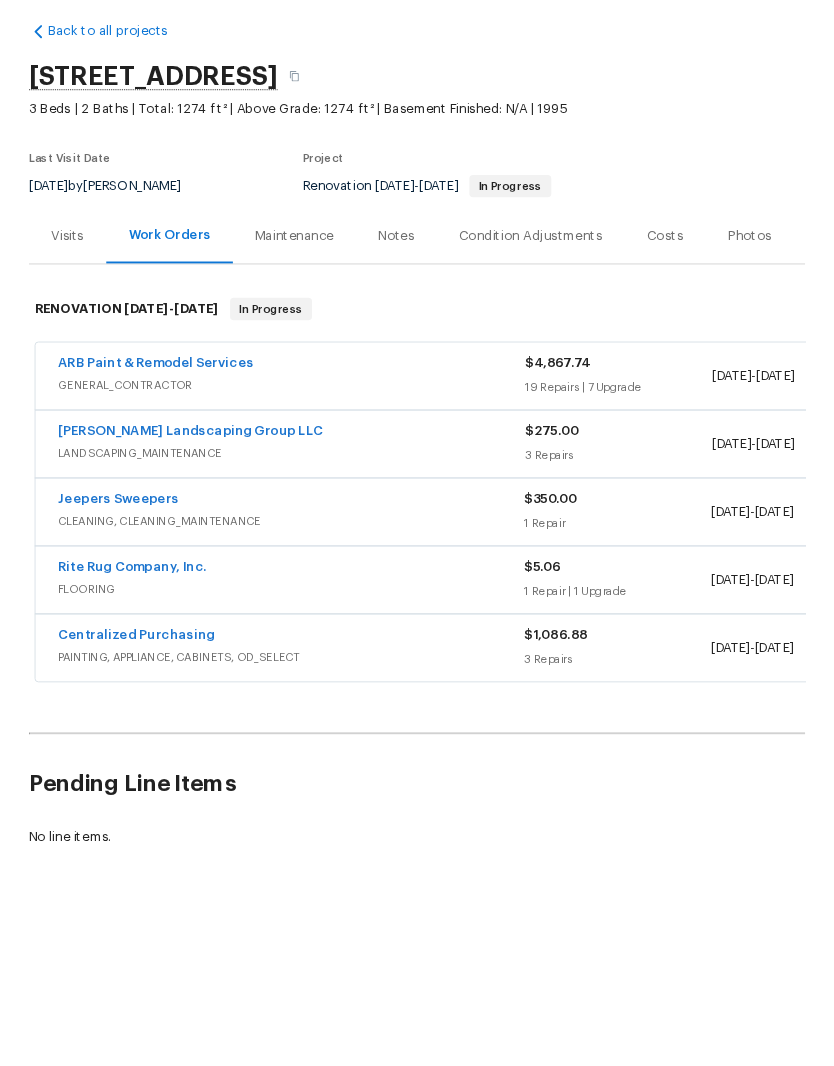 scroll, scrollTop: 57, scrollLeft: 0, axis: vertical 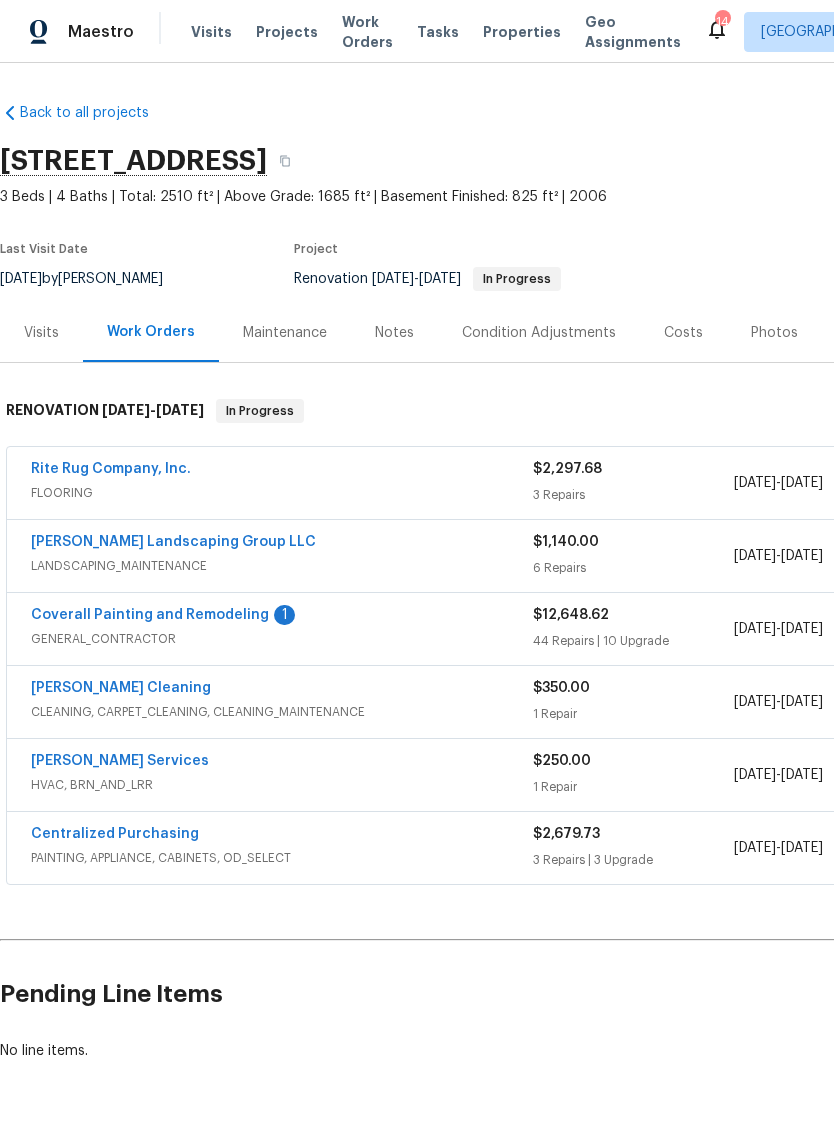 click on "Coverall Painting and Remodeling" at bounding box center (150, 615) 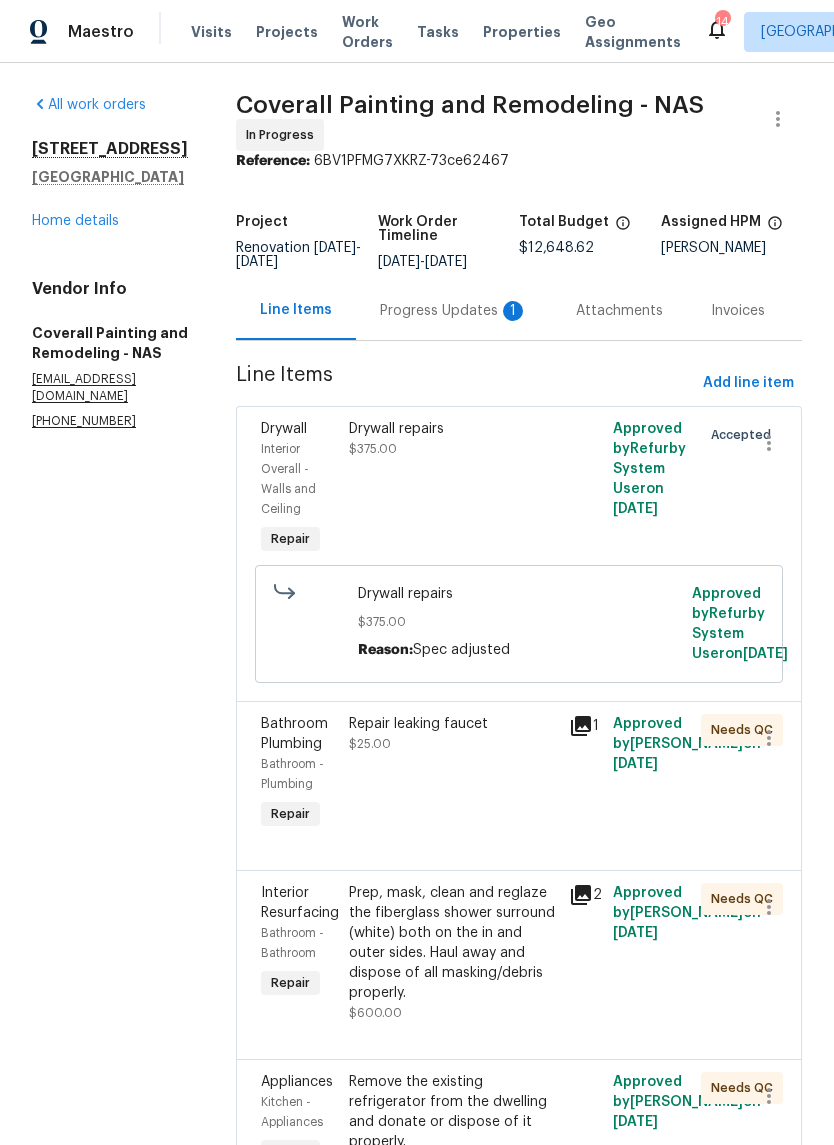 click on "Progress Updates 1" at bounding box center (454, 311) 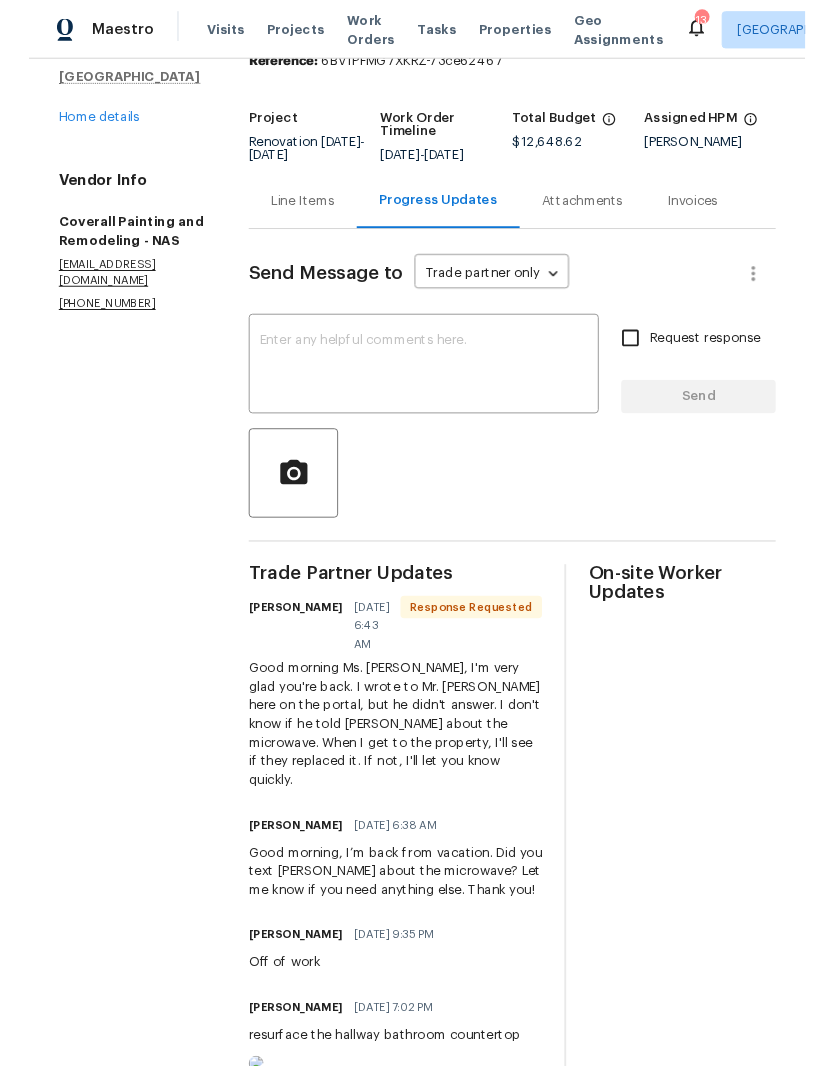 scroll, scrollTop: 167, scrollLeft: 0, axis: vertical 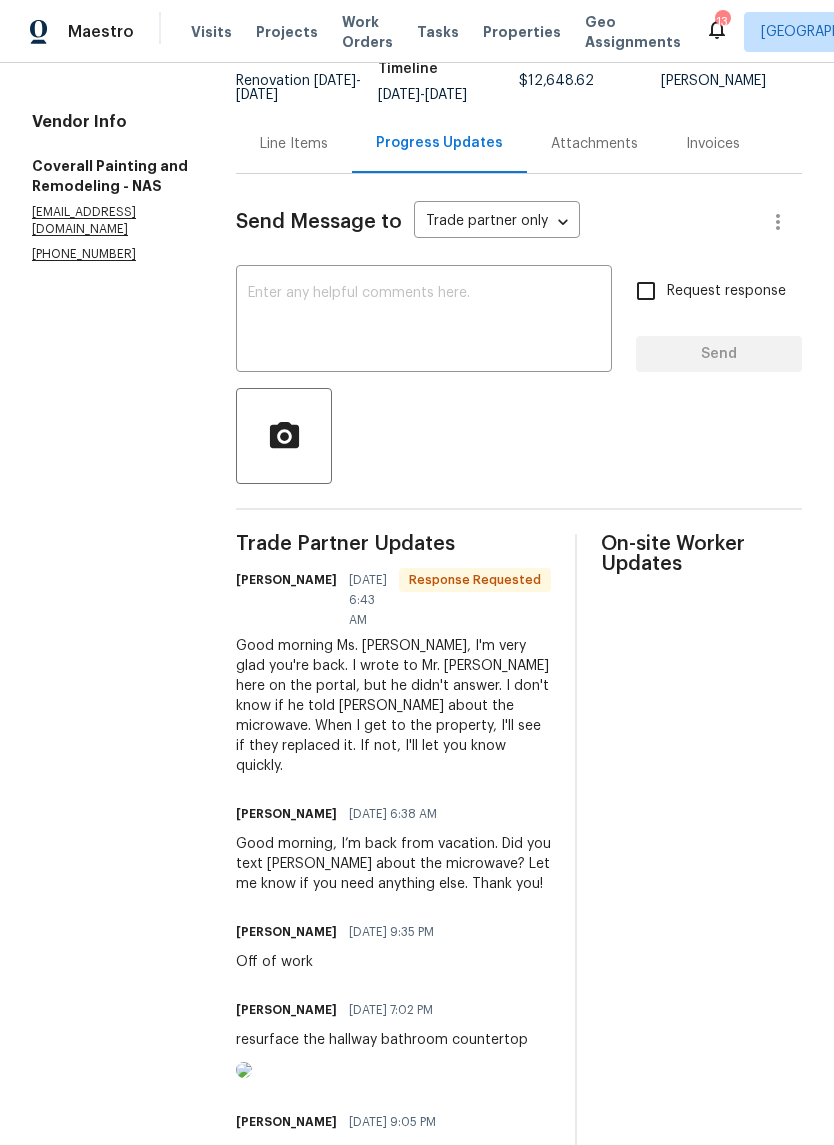 click at bounding box center (424, 321) 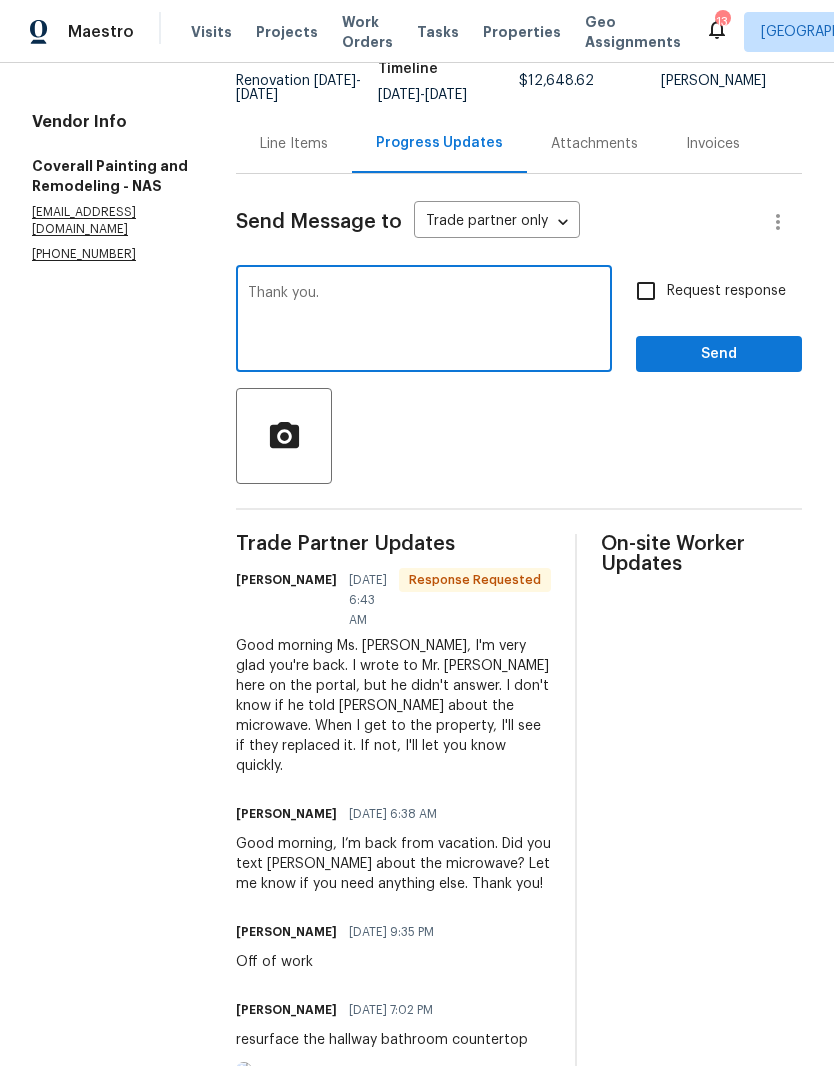 type on "Thank you." 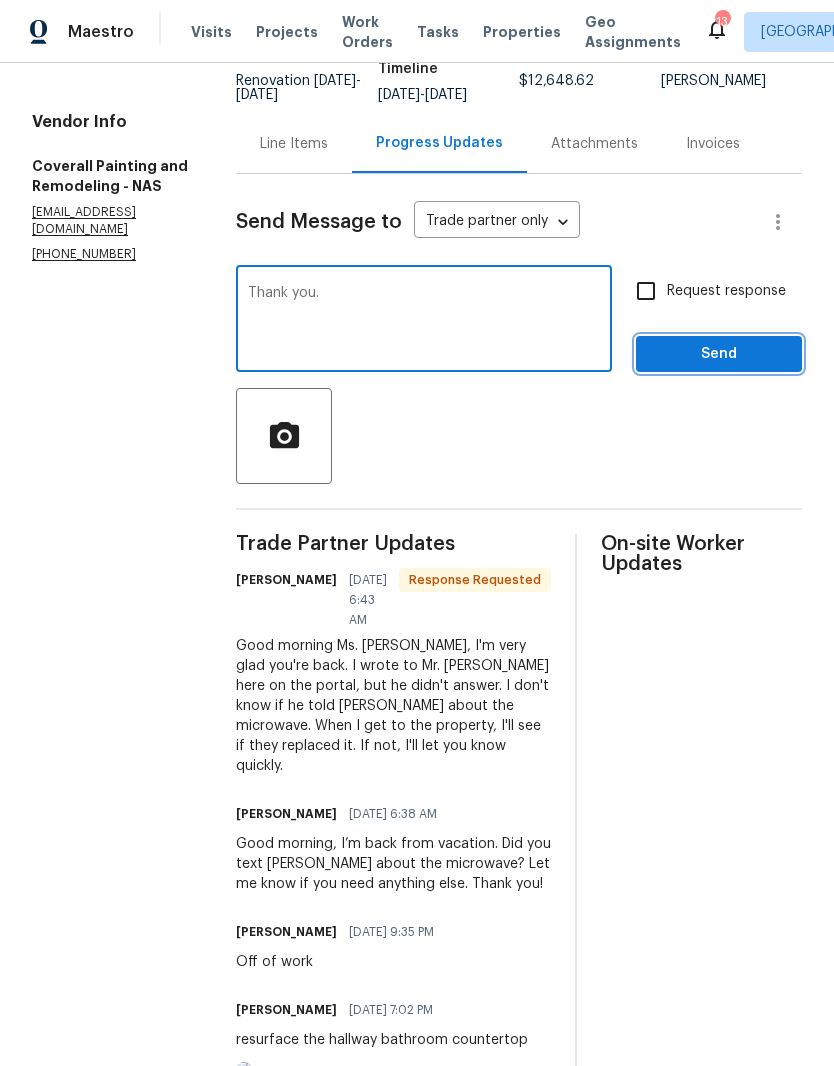 click on "Send" at bounding box center (719, 354) 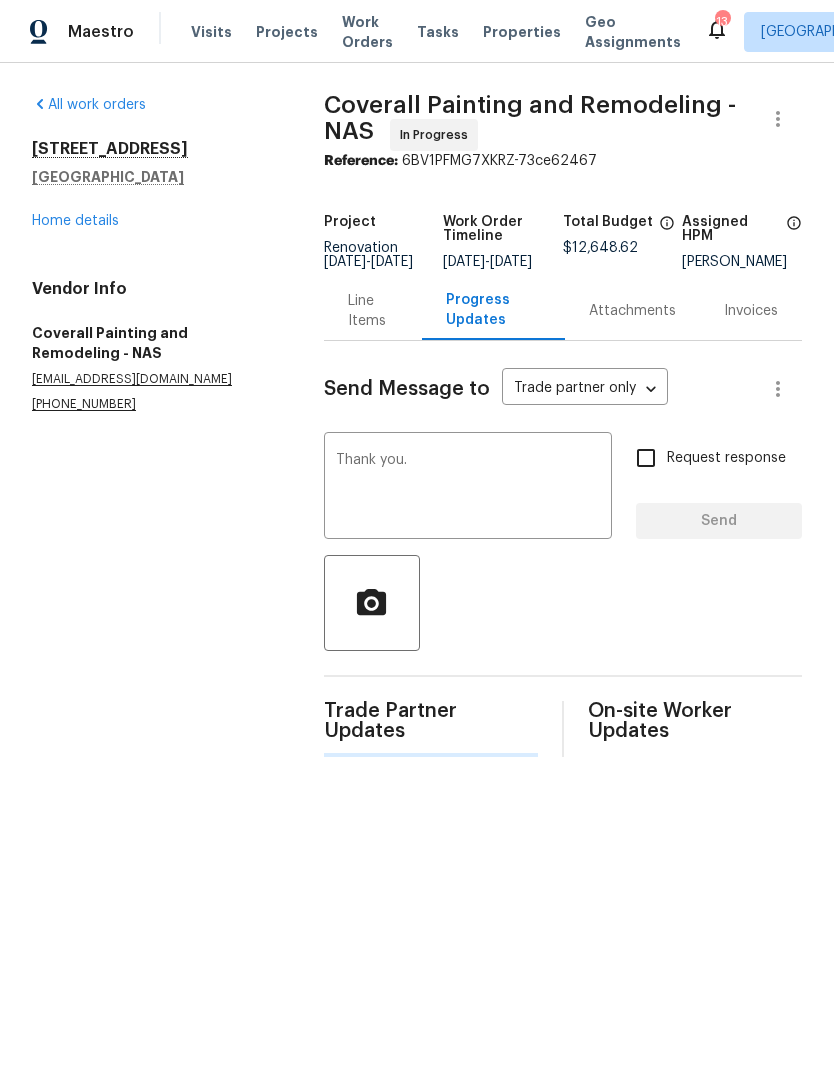 scroll, scrollTop: 0, scrollLeft: 0, axis: both 